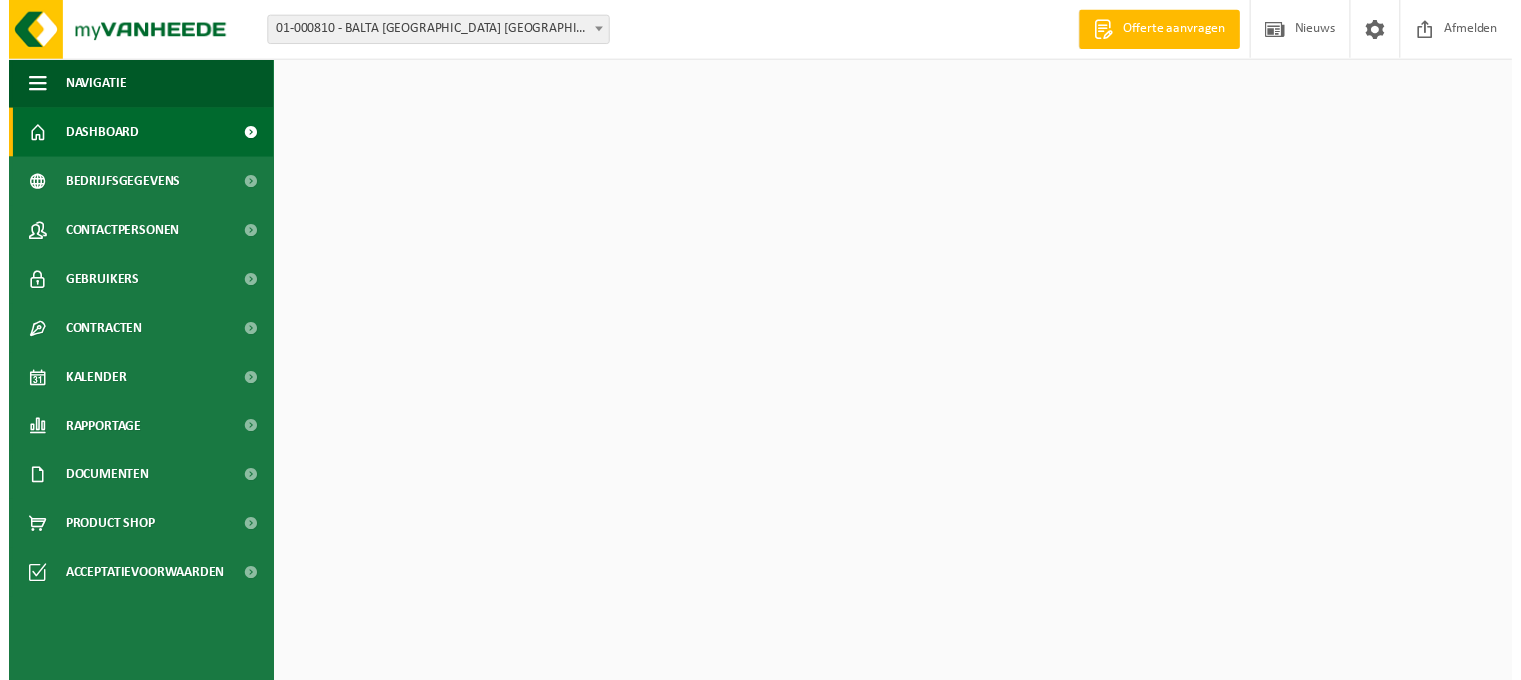 scroll, scrollTop: 0, scrollLeft: 0, axis: both 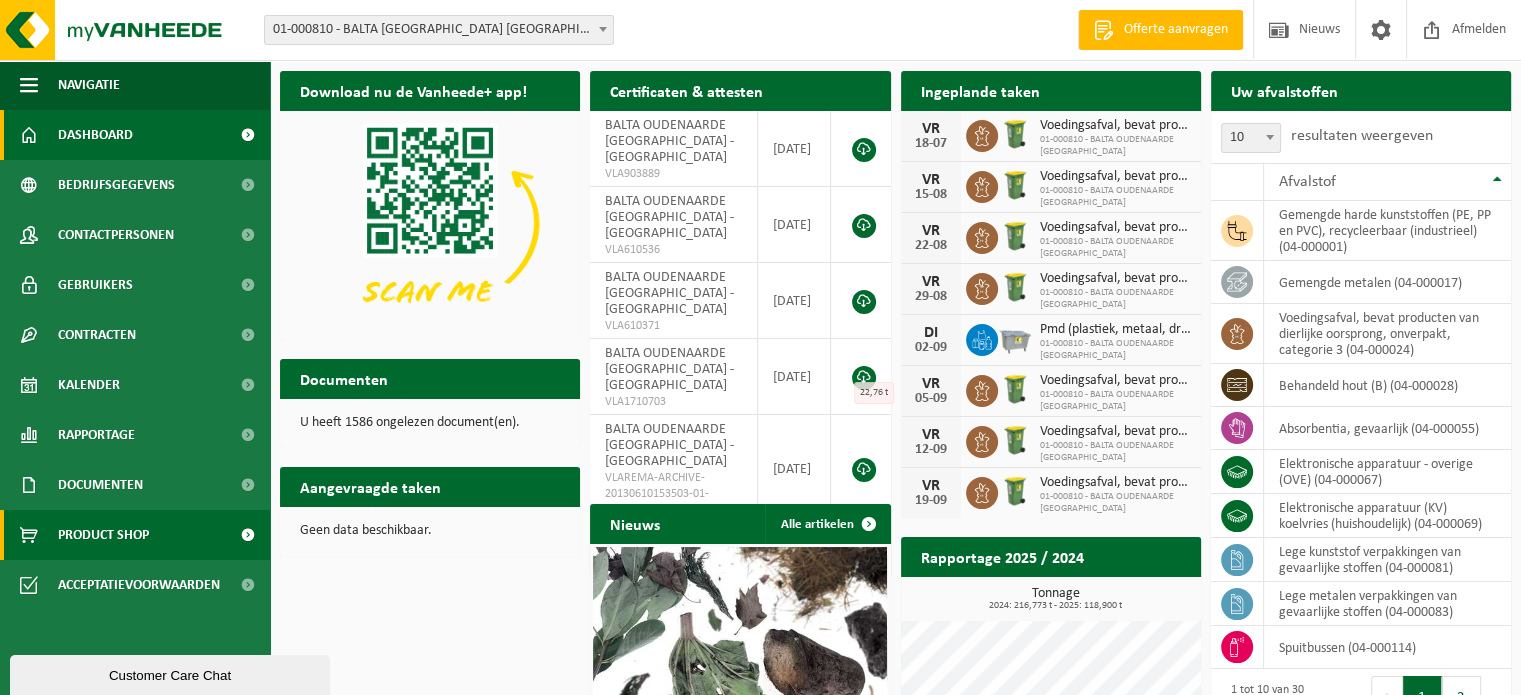 click on "Product Shop" at bounding box center [135, 535] 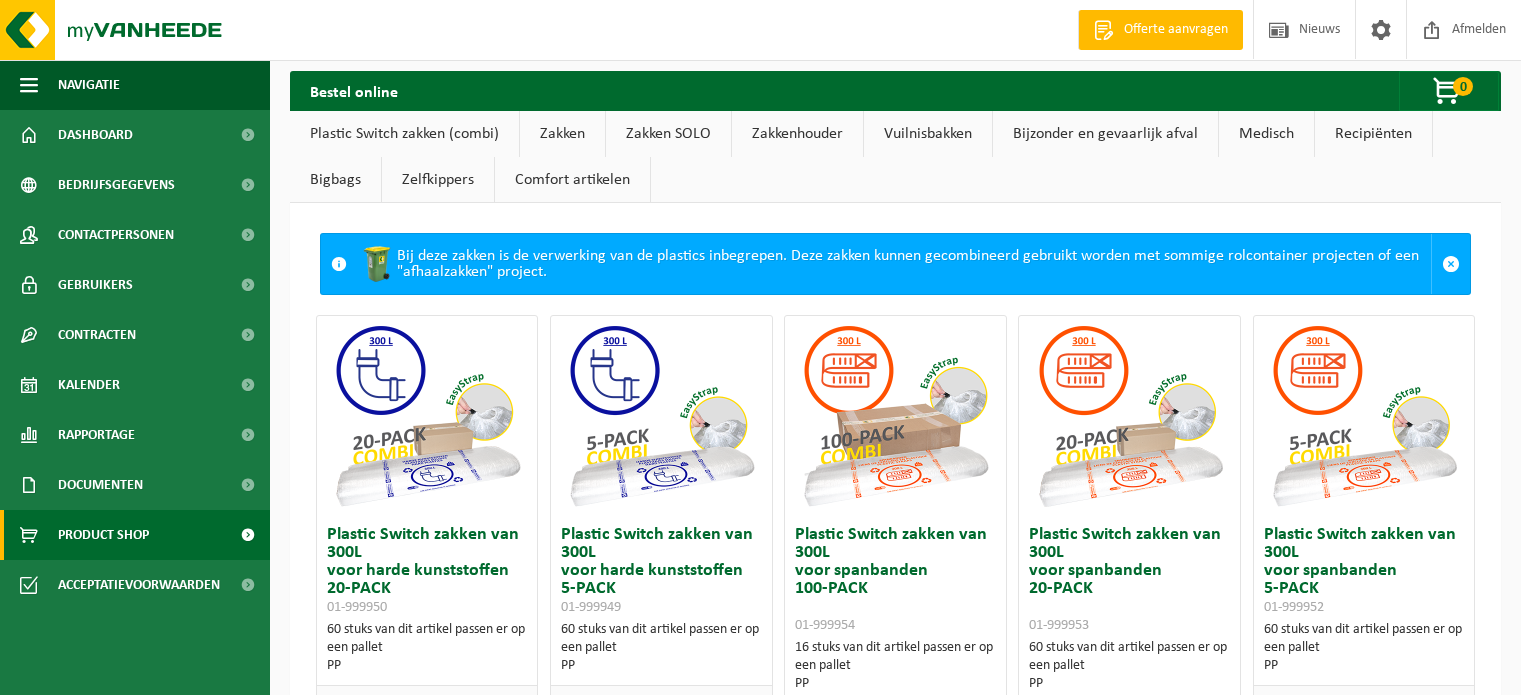 scroll, scrollTop: 0, scrollLeft: 0, axis: both 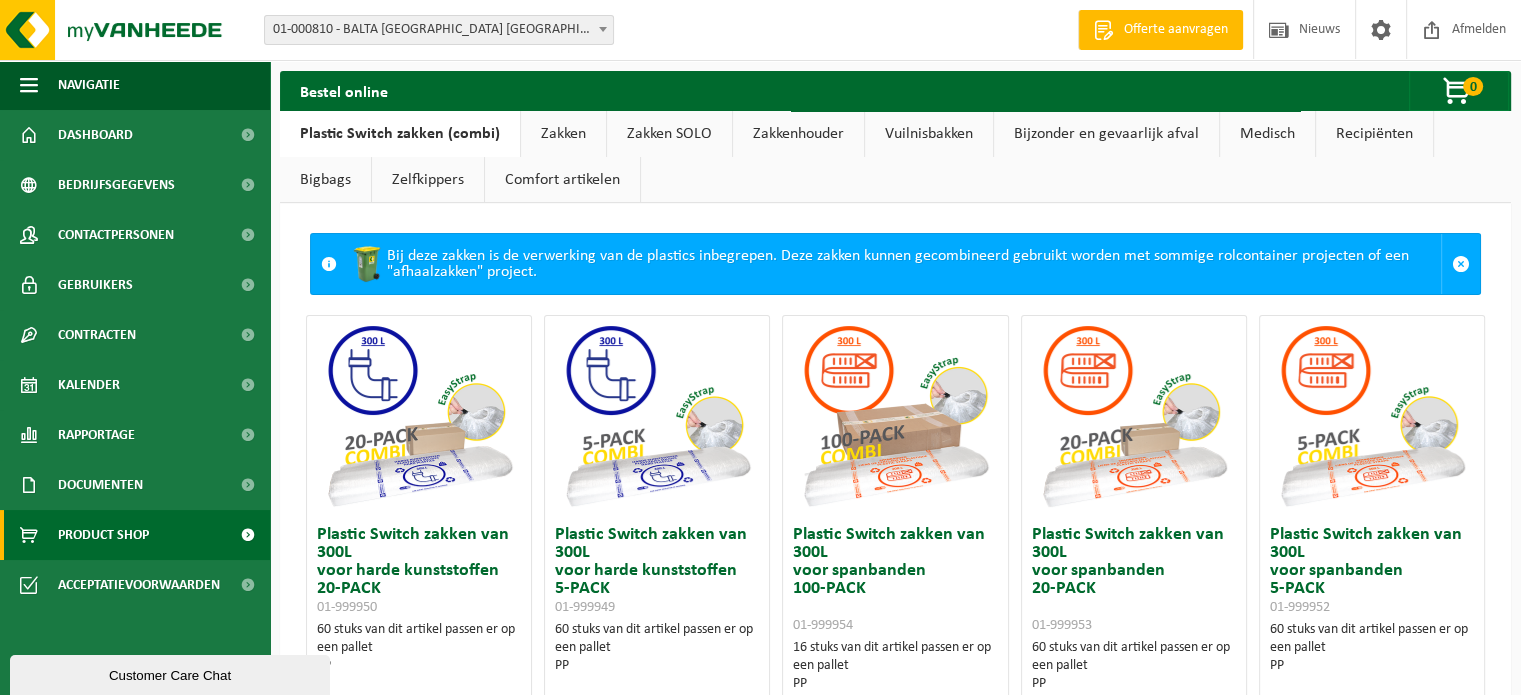 click on "Bijzonder en gevaarlijk afval" at bounding box center [1106, 134] 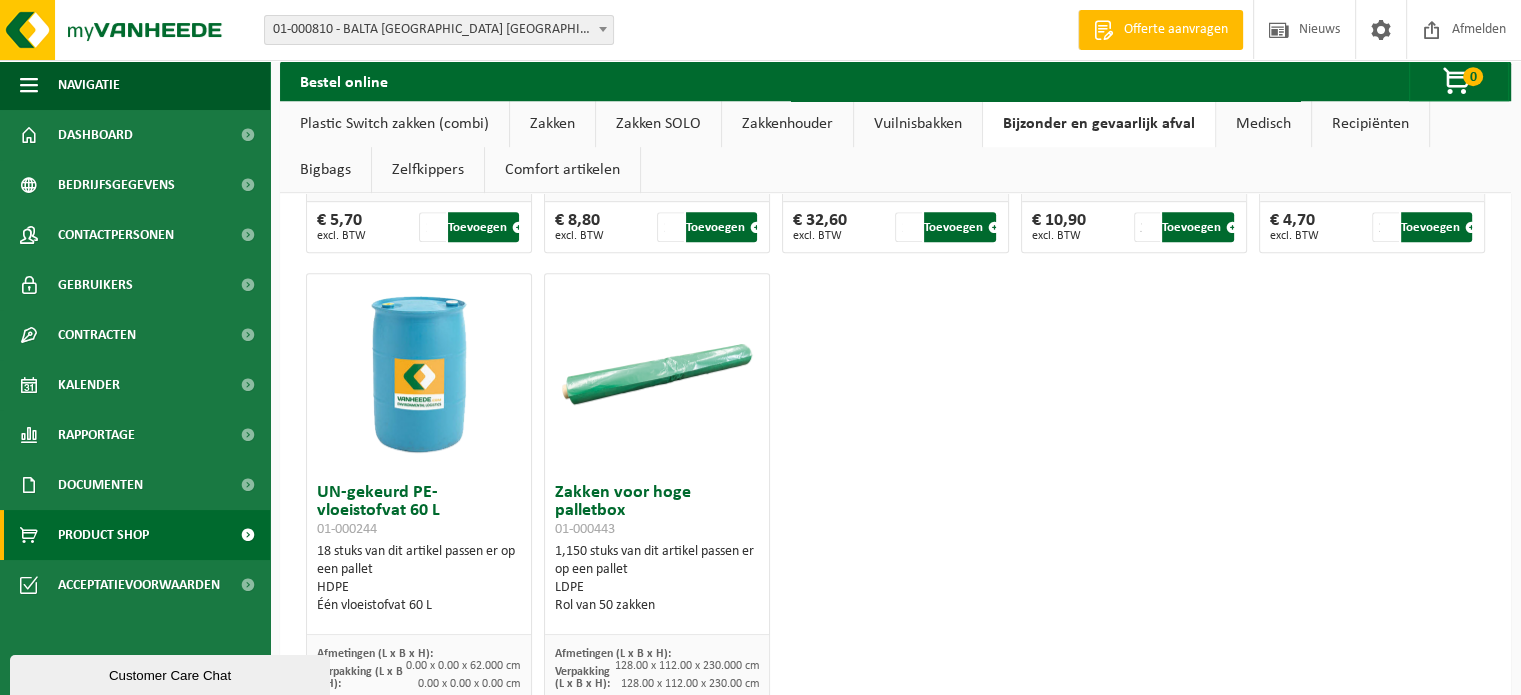 scroll, scrollTop: 1180, scrollLeft: 0, axis: vertical 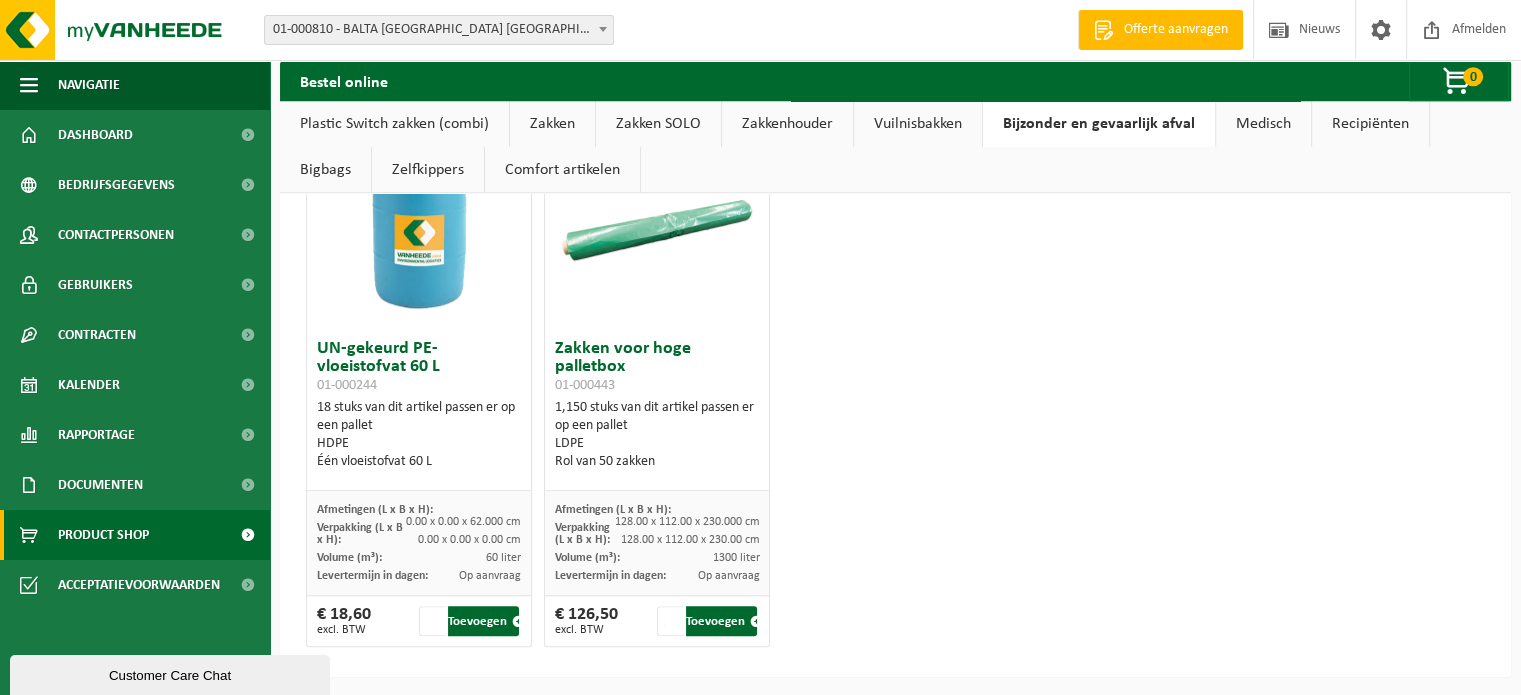 click on "Zakken" at bounding box center (552, 124) 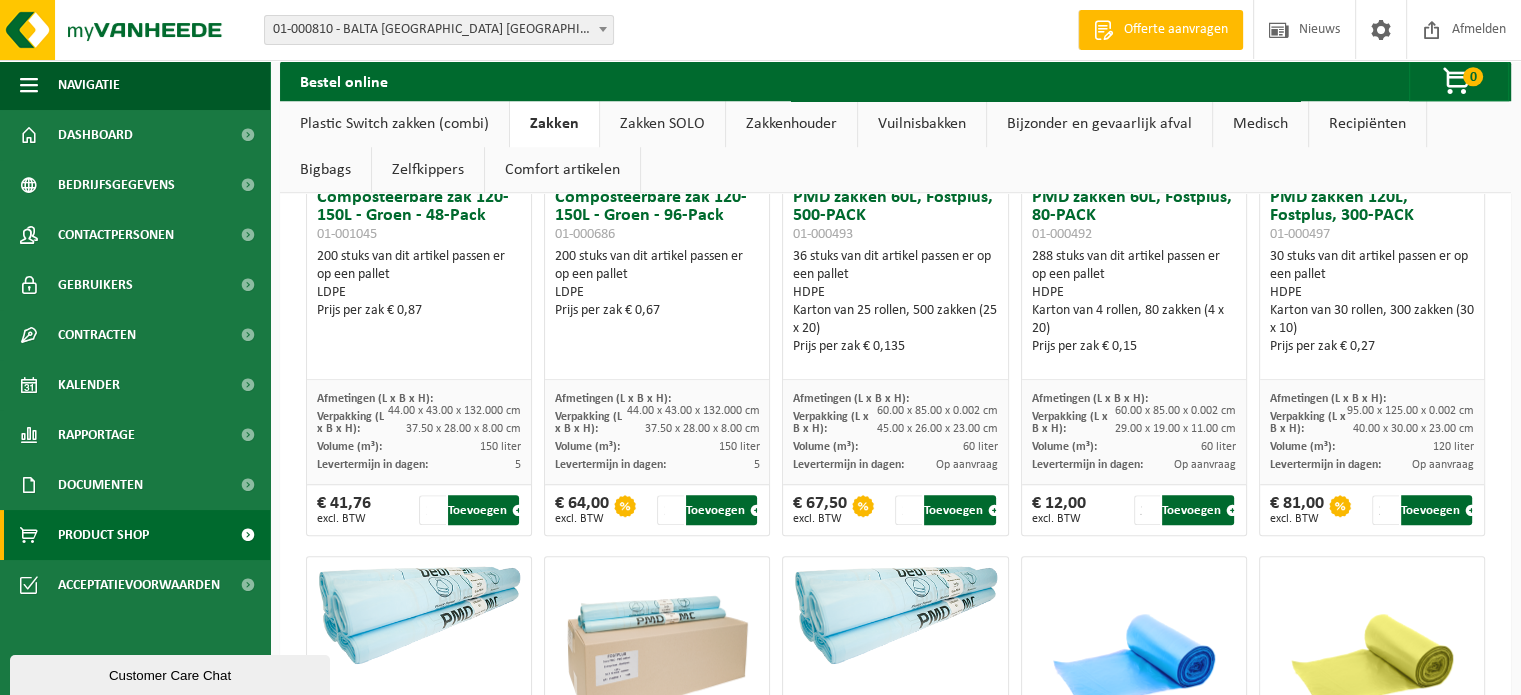scroll, scrollTop: 1500, scrollLeft: 0, axis: vertical 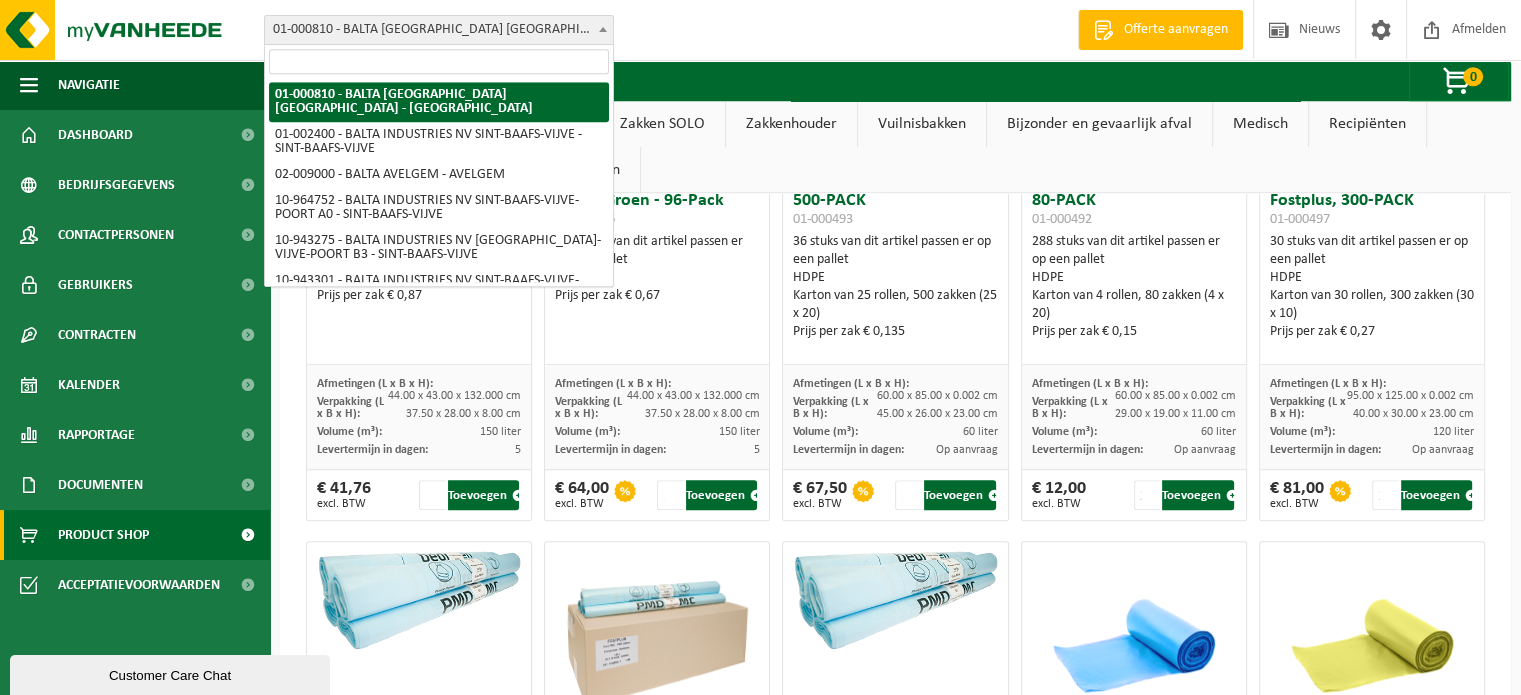 click on "01-000810 - BALTA [GEOGRAPHIC_DATA] [GEOGRAPHIC_DATA] - [GEOGRAPHIC_DATA]" at bounding box center (439, 30) 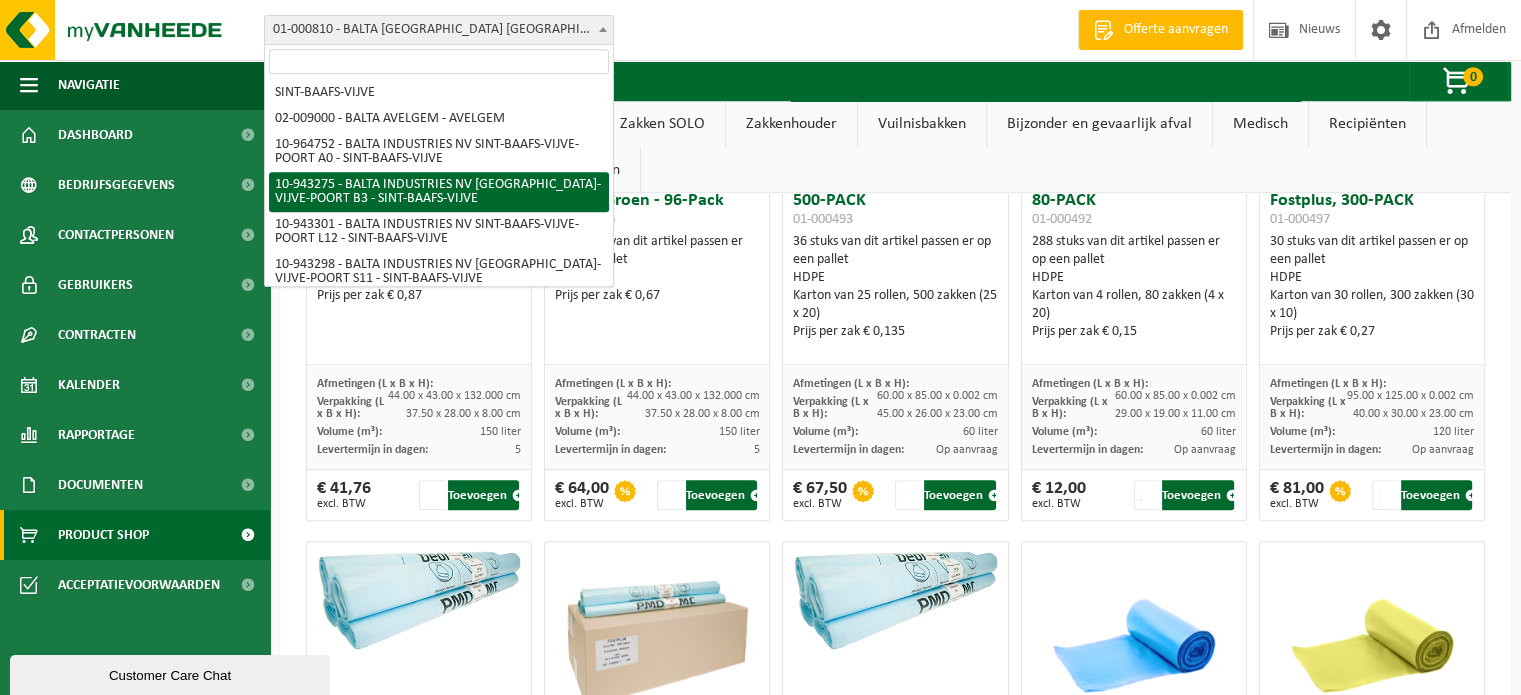 scroll, scrollTop: 78, scrollLeft: 0, axis: vertical 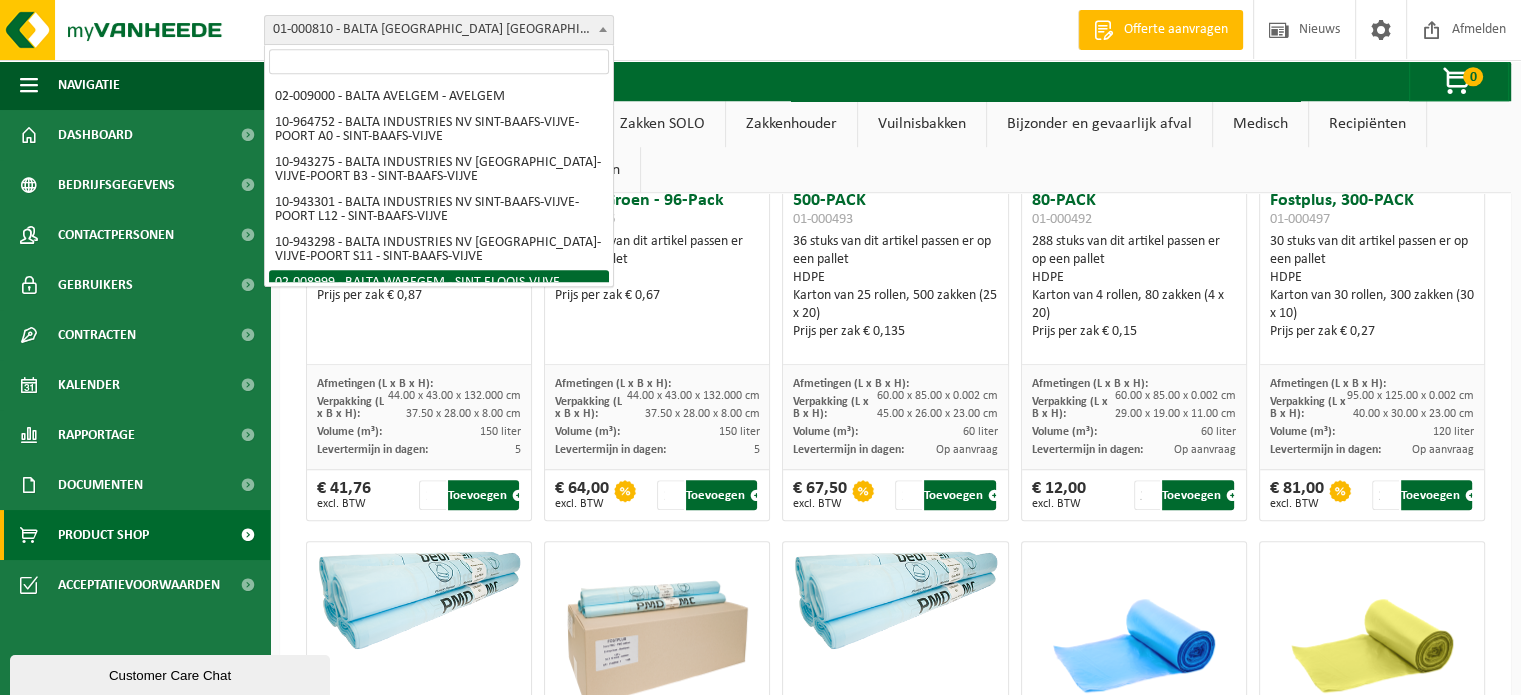 select on "1540" 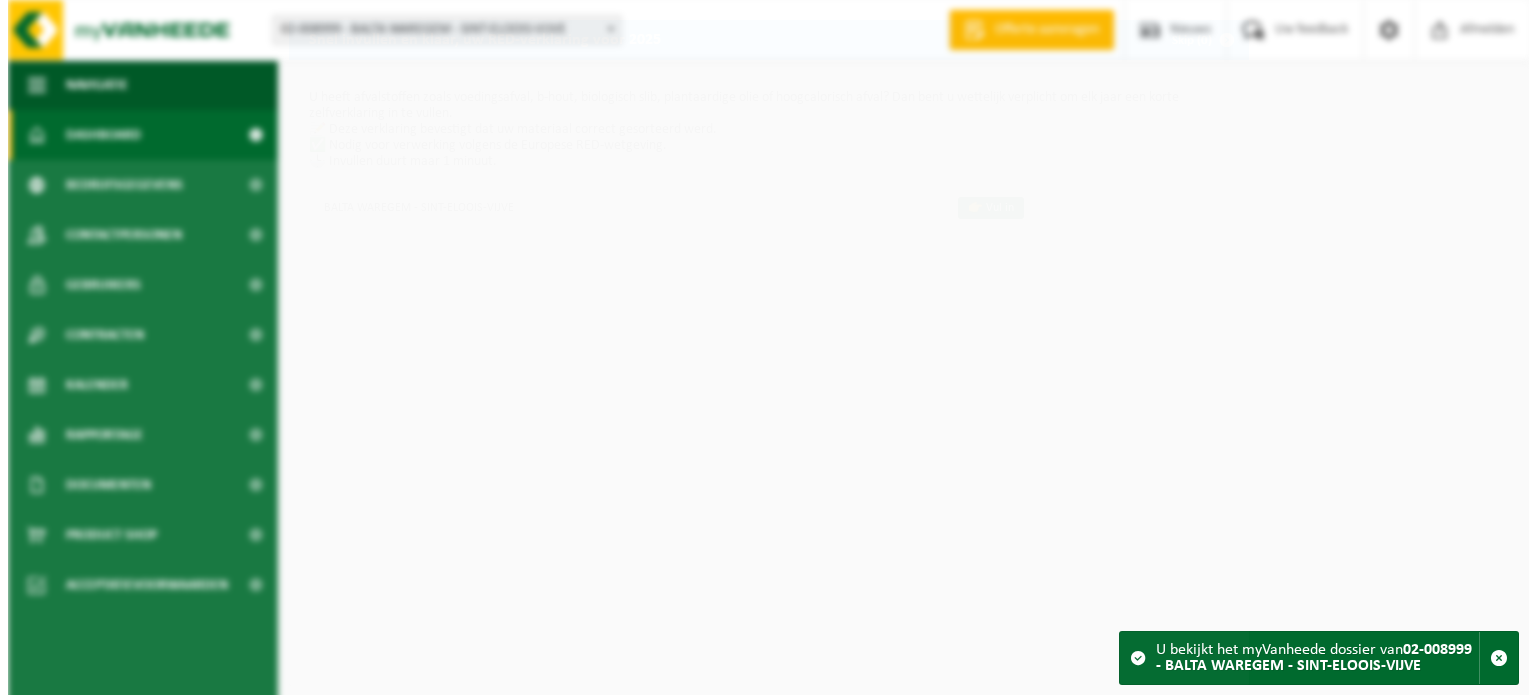 scroll, scrollTop: 0, scrollLeft: 0, axis: both 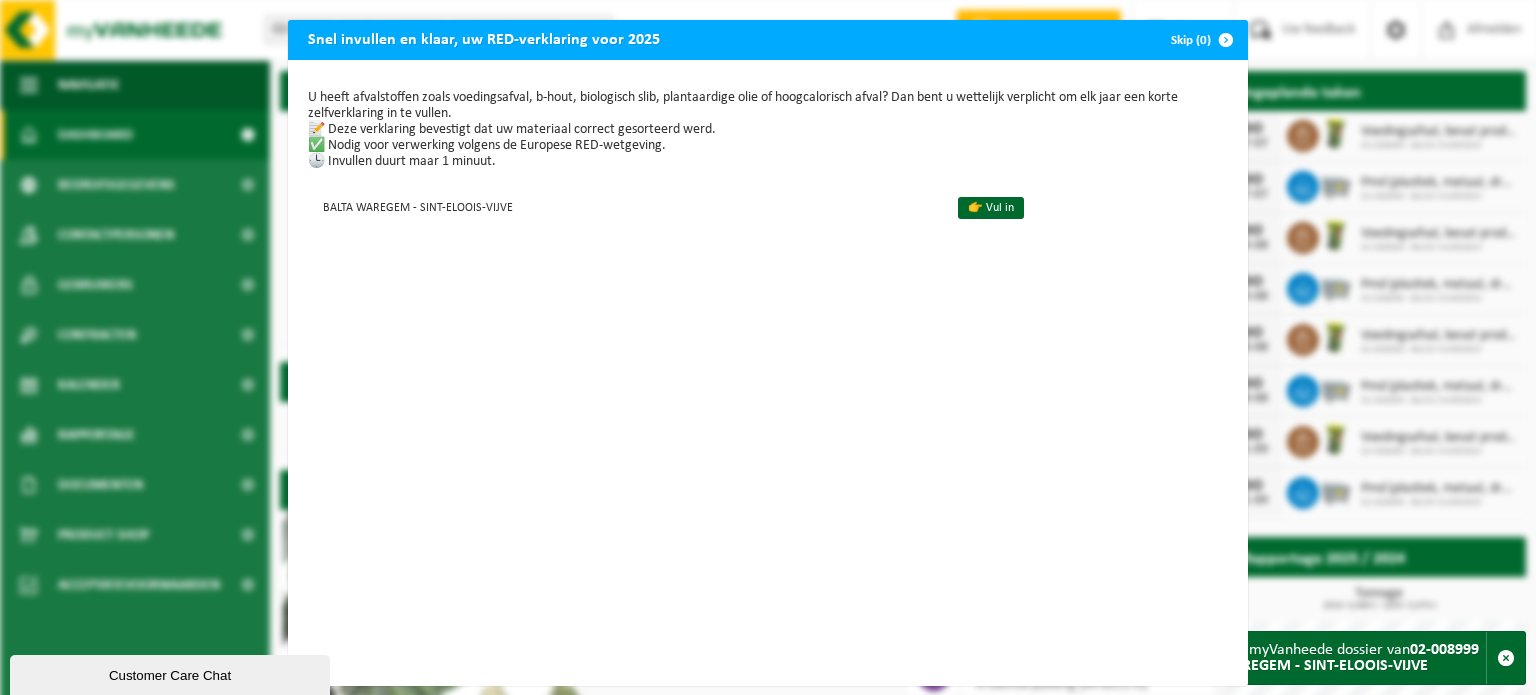 drag, startPoint x: 519, startPoint y: 146, endPoint x: 668, endPoint y: 142, distance: 149.05368 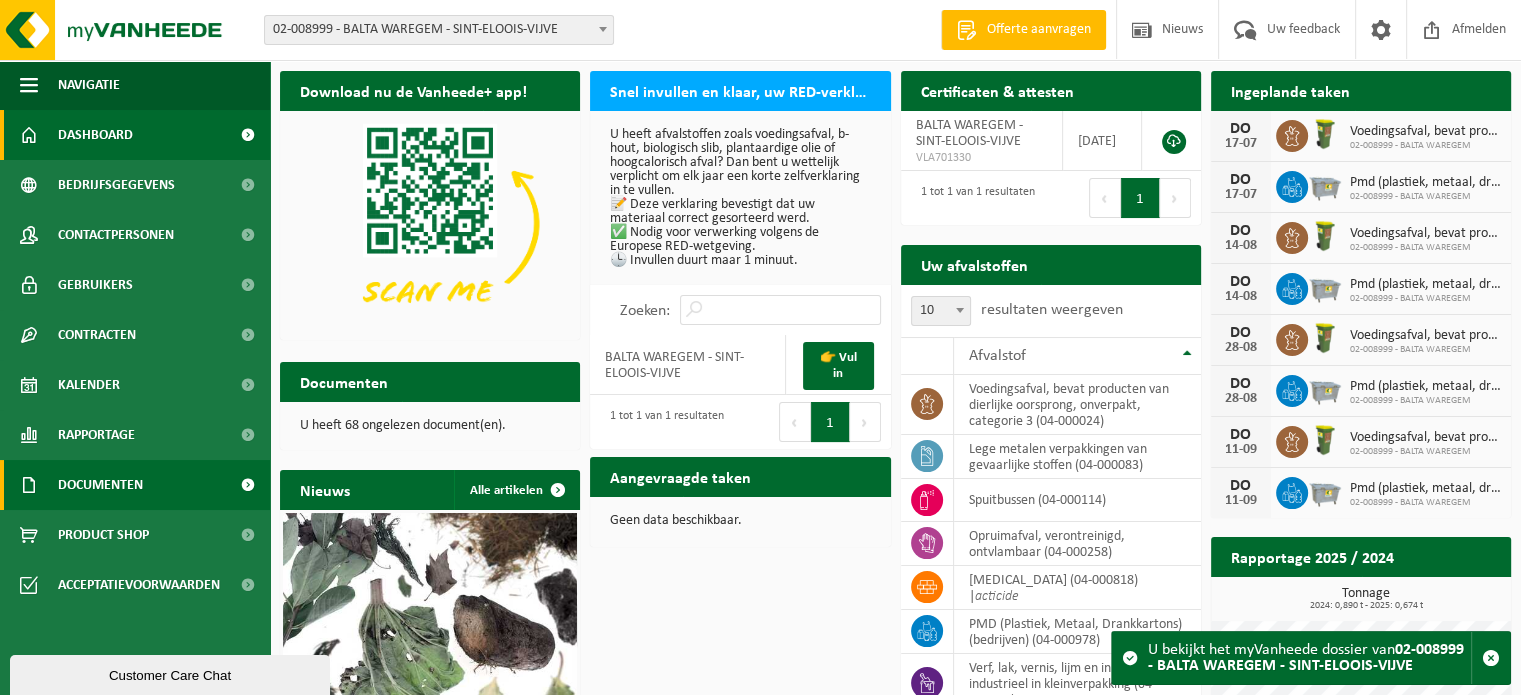 scroll, scrollTop: 100, scrollLeft: 0, axis: vertical 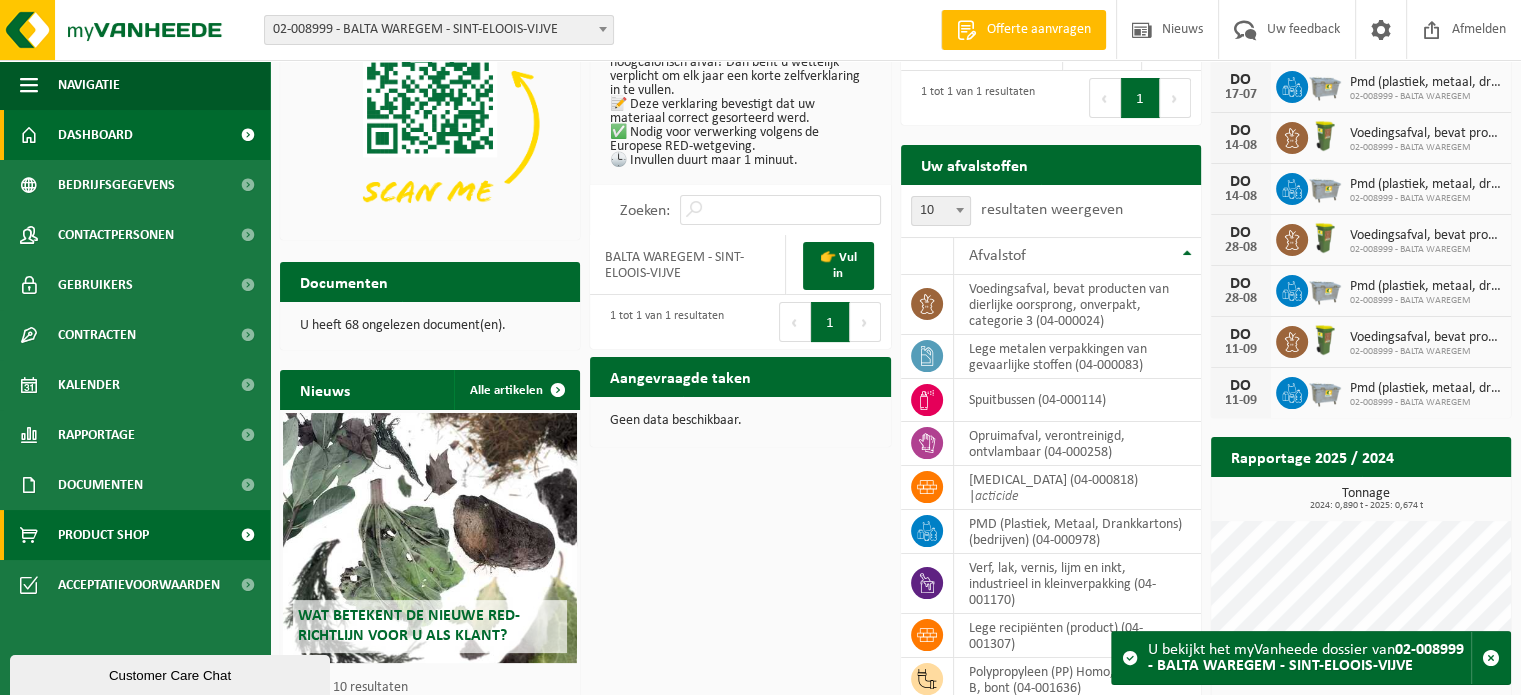 click on "Product Shop" at bounding box center [135, 535] 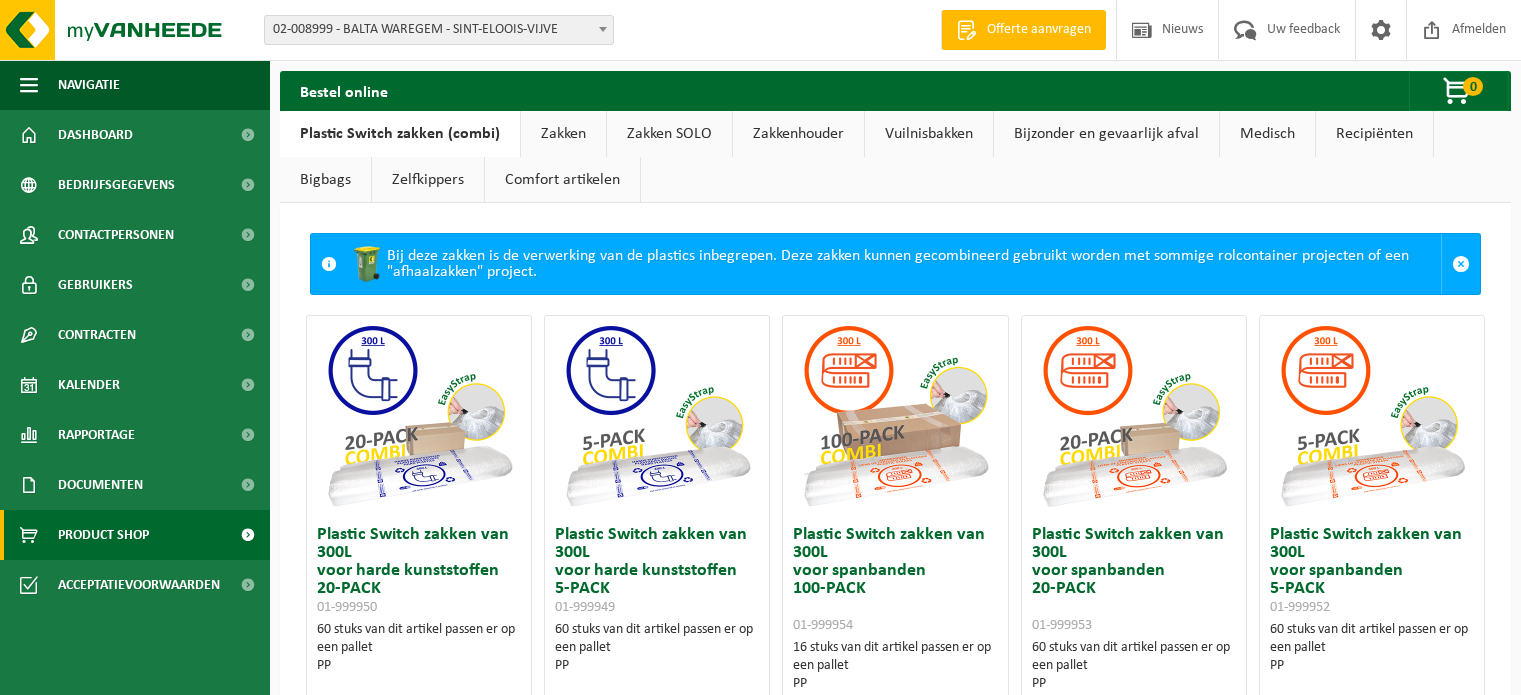 scroll, scrollTop: 0, scrollLeft: 0, axis: both 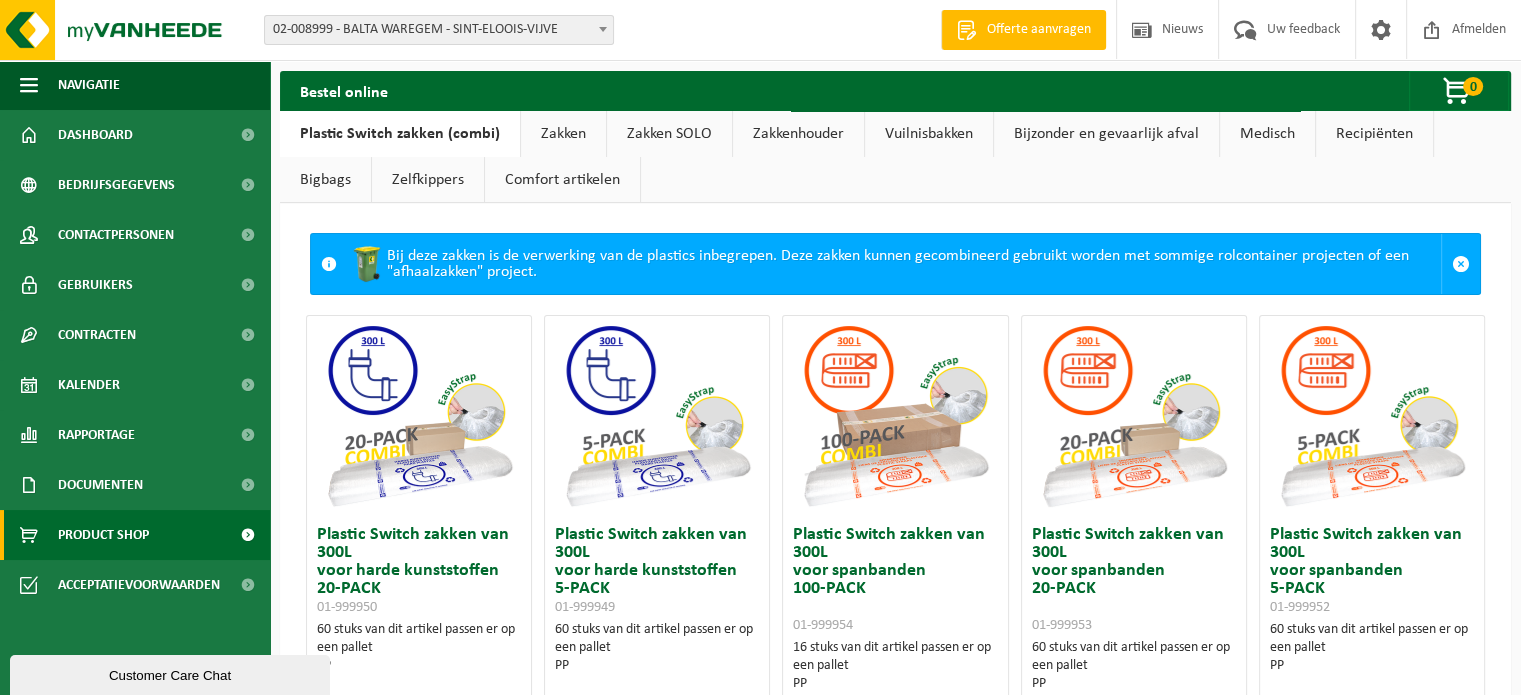 click on "Zakken" at bounding box center [563, 134] 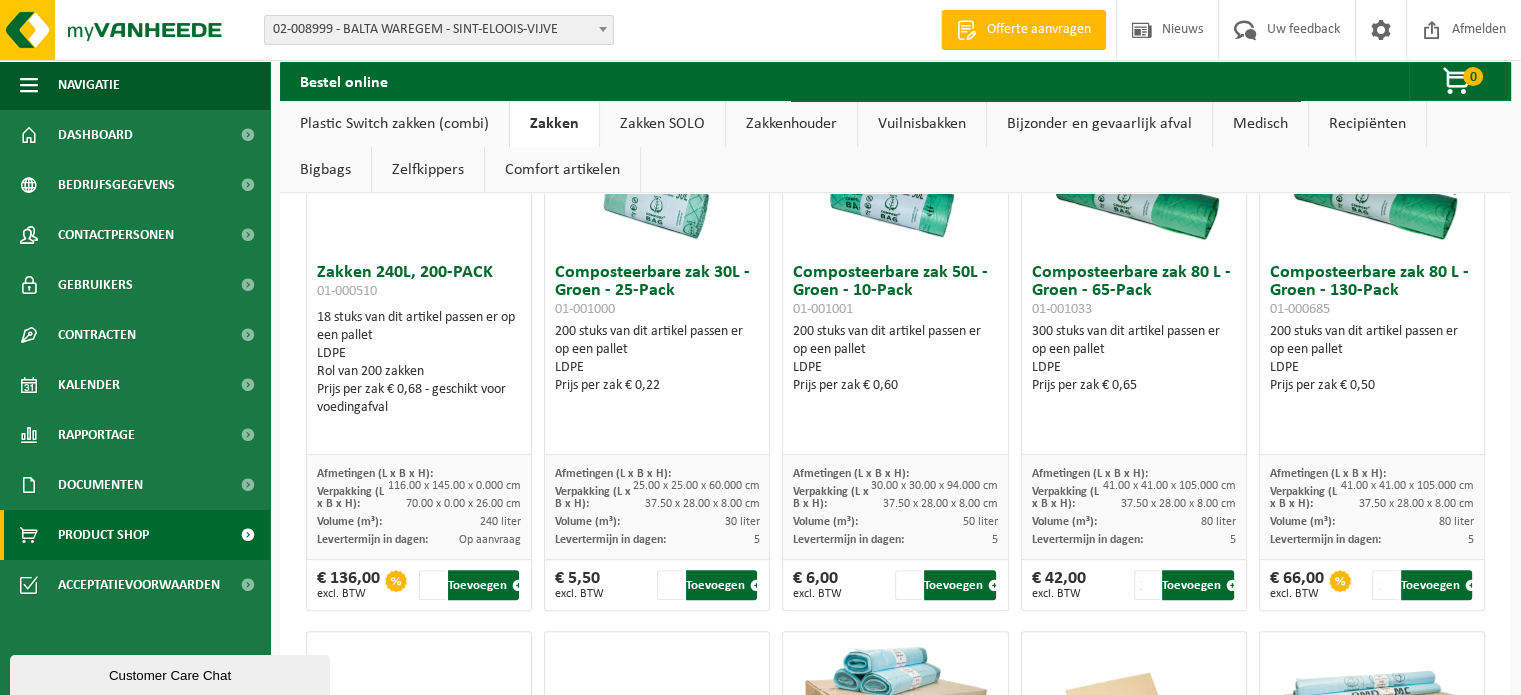 scroll, scrollTop: 800, scrollLeft: 0, axis: vertical 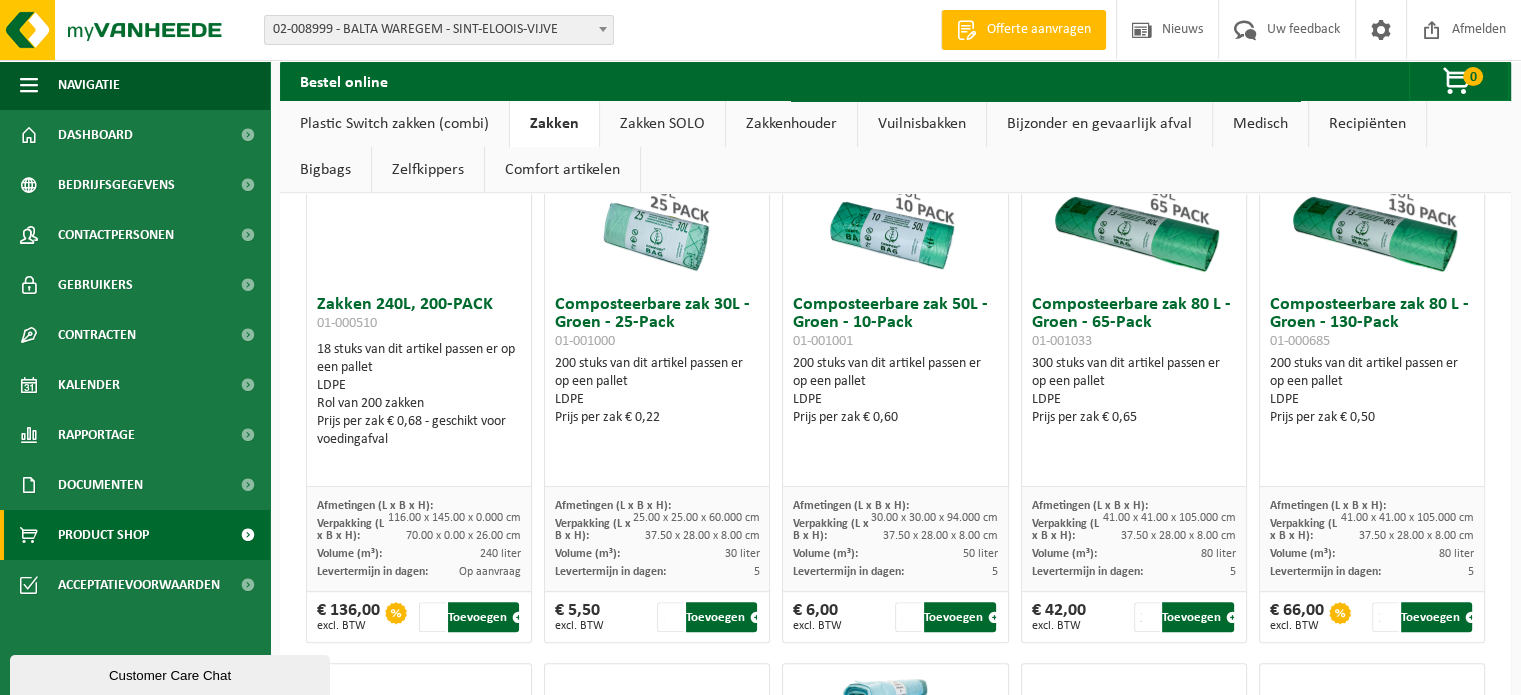 click on "Levertermijn in dagen:" at bounding box center (848, 572) 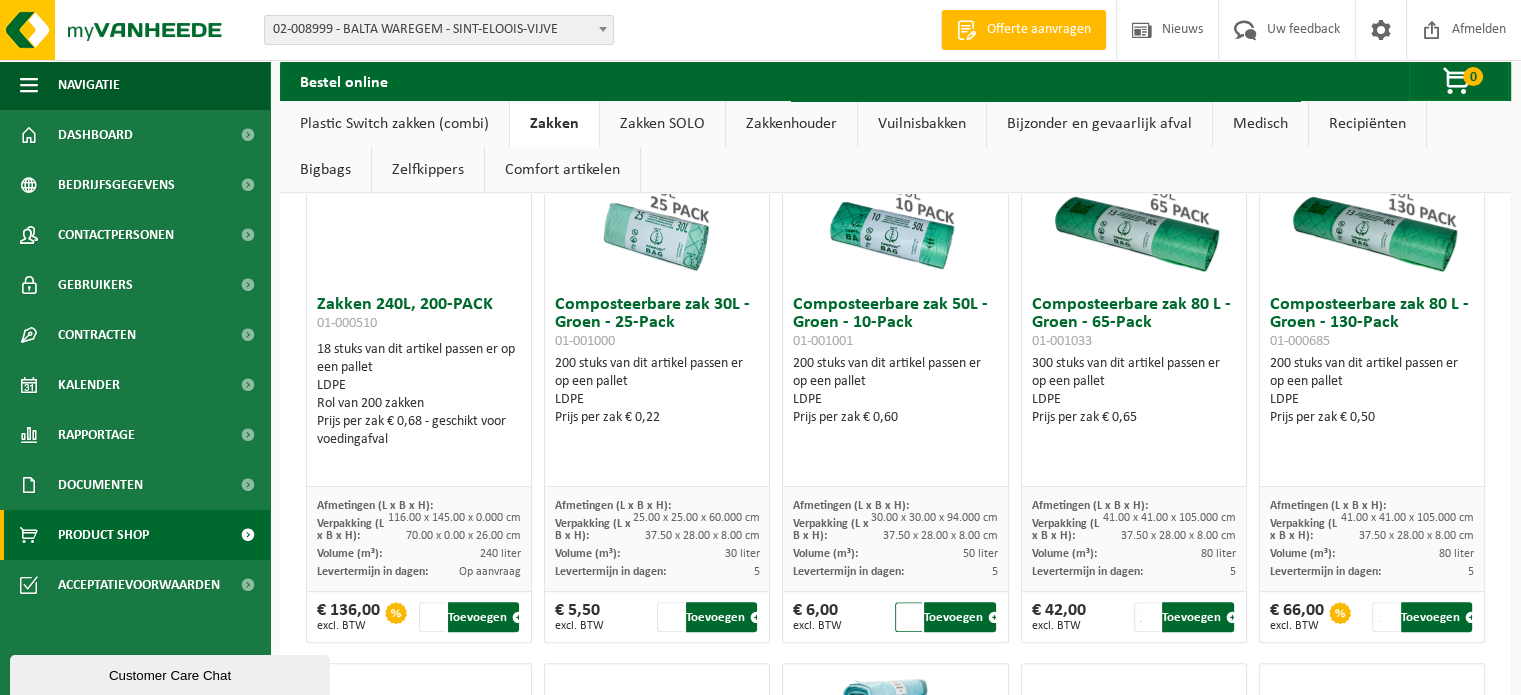click on "1" at bounding box center (908, 617) 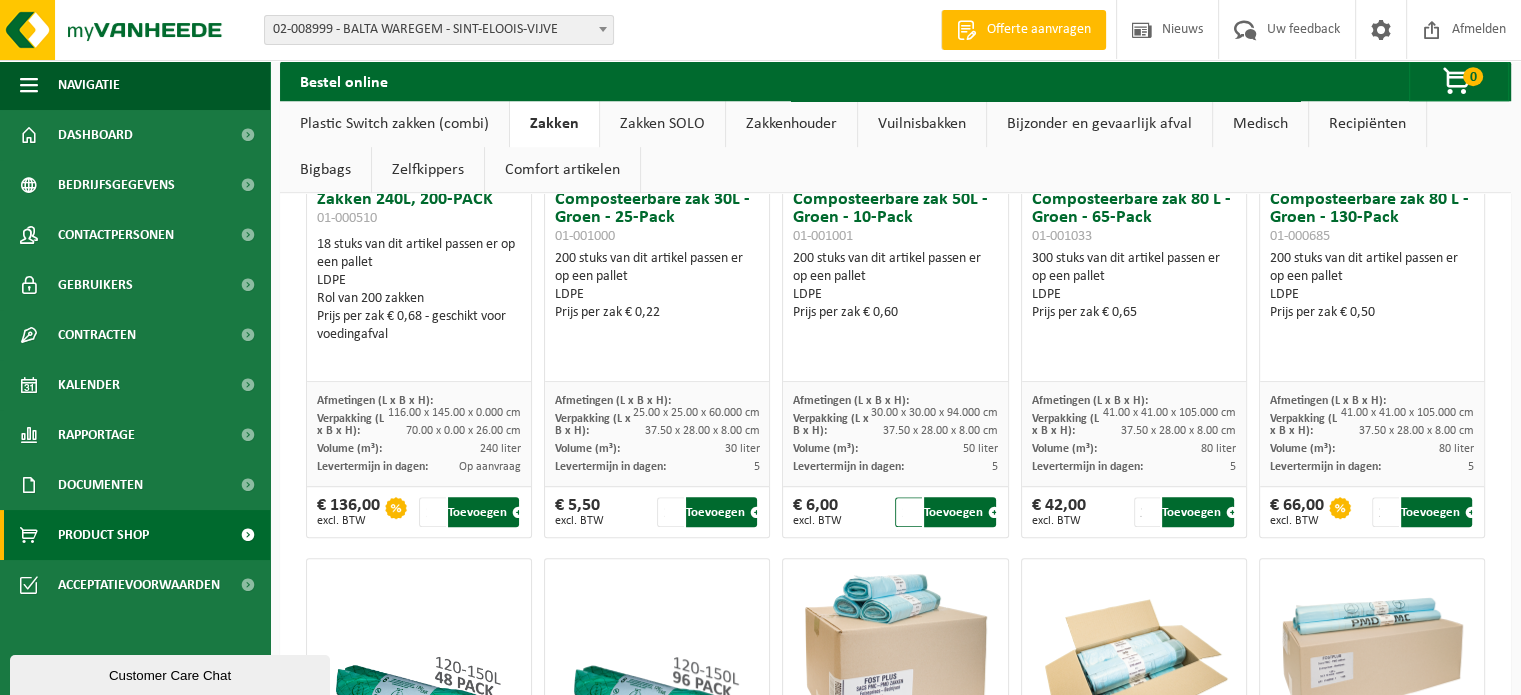 scroll, scrollTop: 805, scrollLeft: 0, axis: vertical 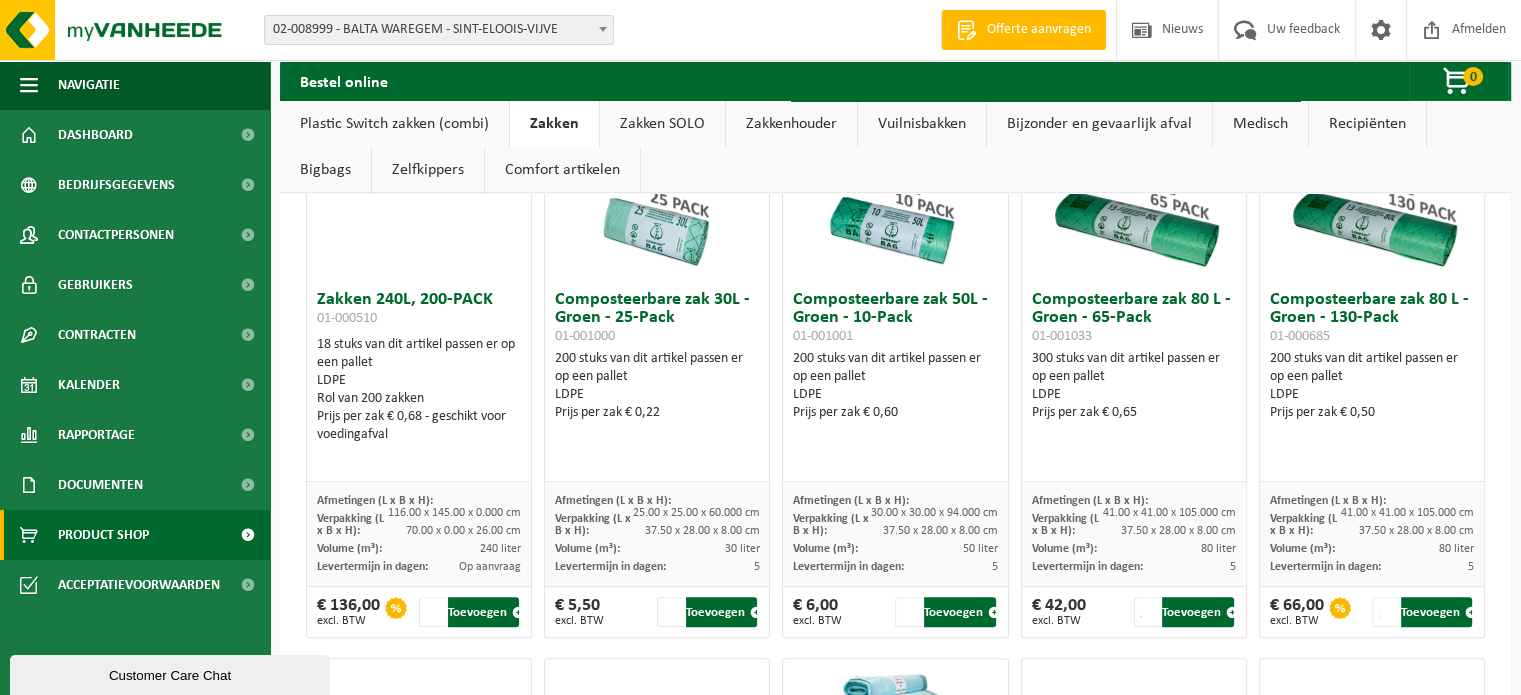 click on "Composteerbare zak  50L - Groen - 10-Pack 01-001001" at bounding box center (895, 318) 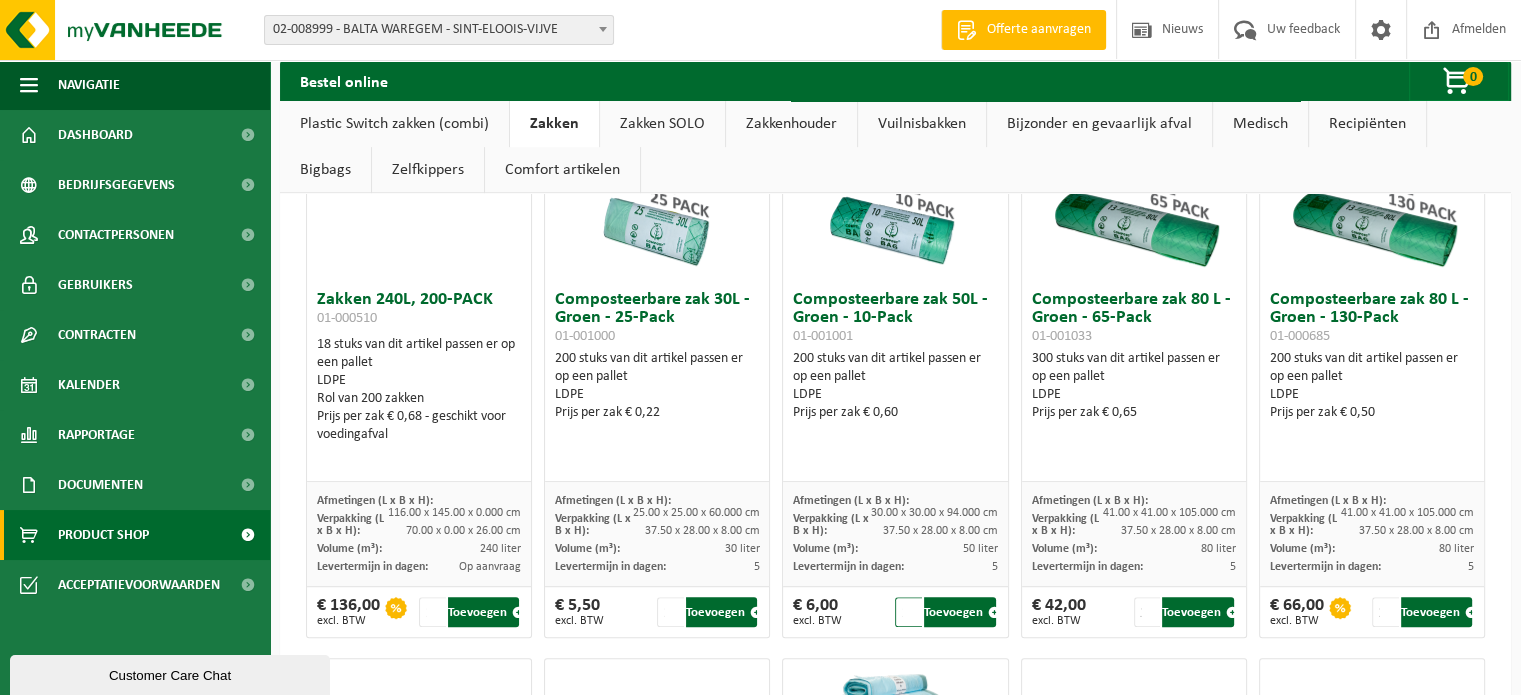 drag, startPoint x: 888, startPoint y: 611, endPoint x: 913, endPoint y: 603, distance: 26.24881 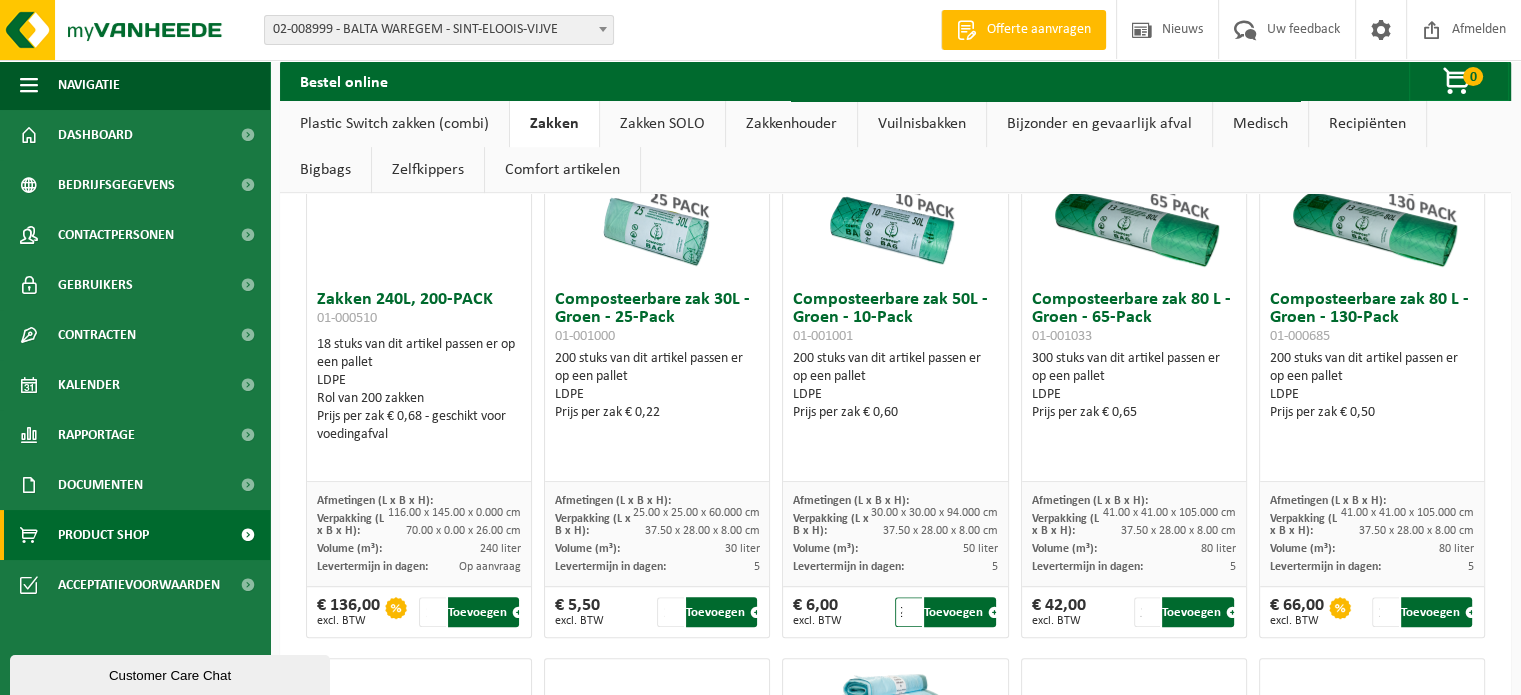 scroll, scrollTop: 0, scrollLeft: 11, axis: horizontal 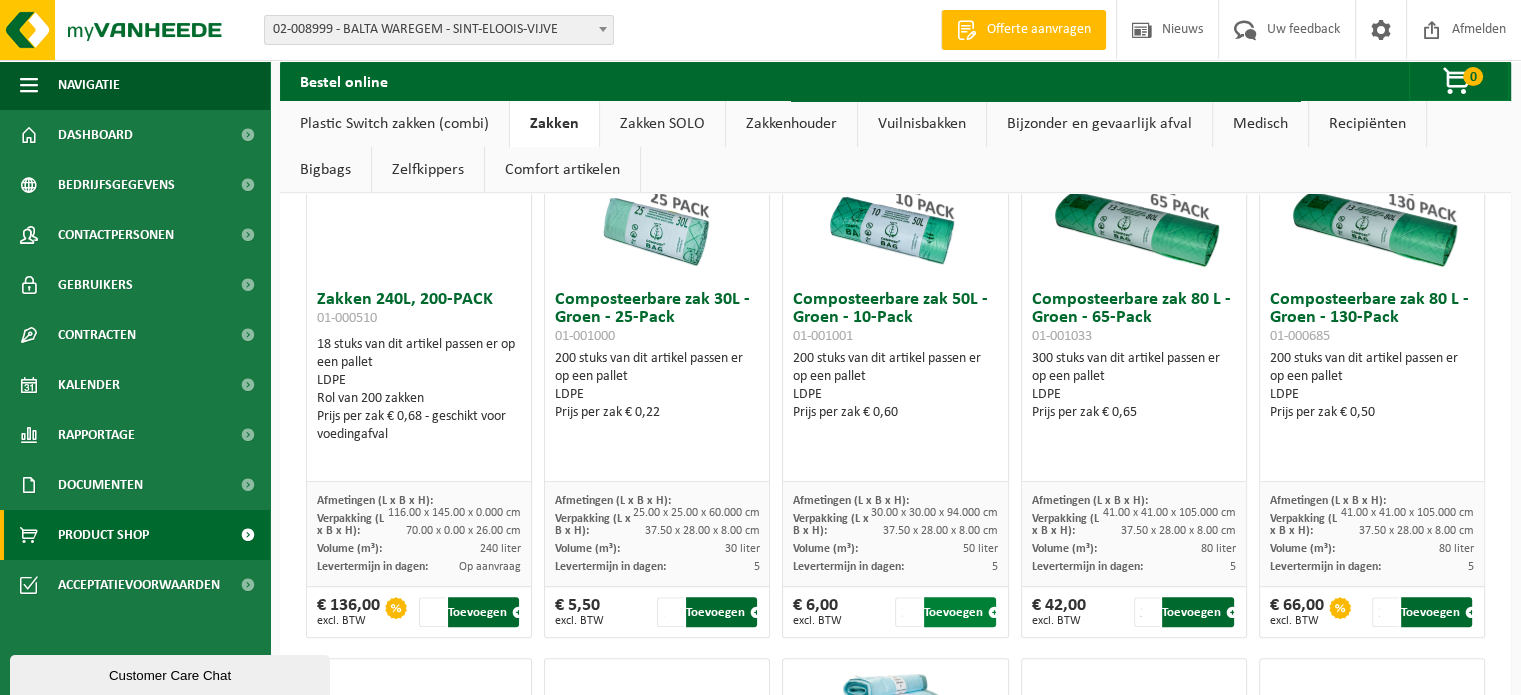 click on "Toevoegen" at bounding box center (959, 612) 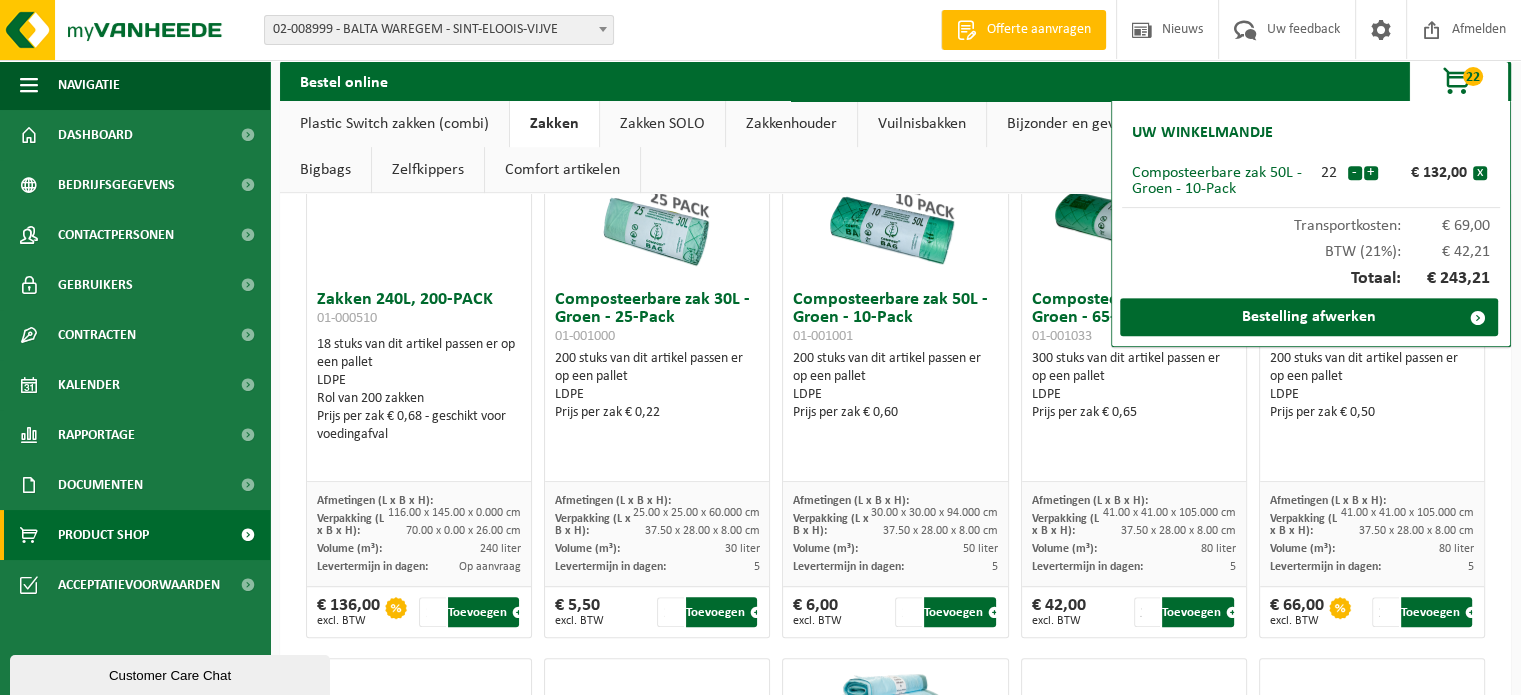 click at bounding box center [1458, 82] 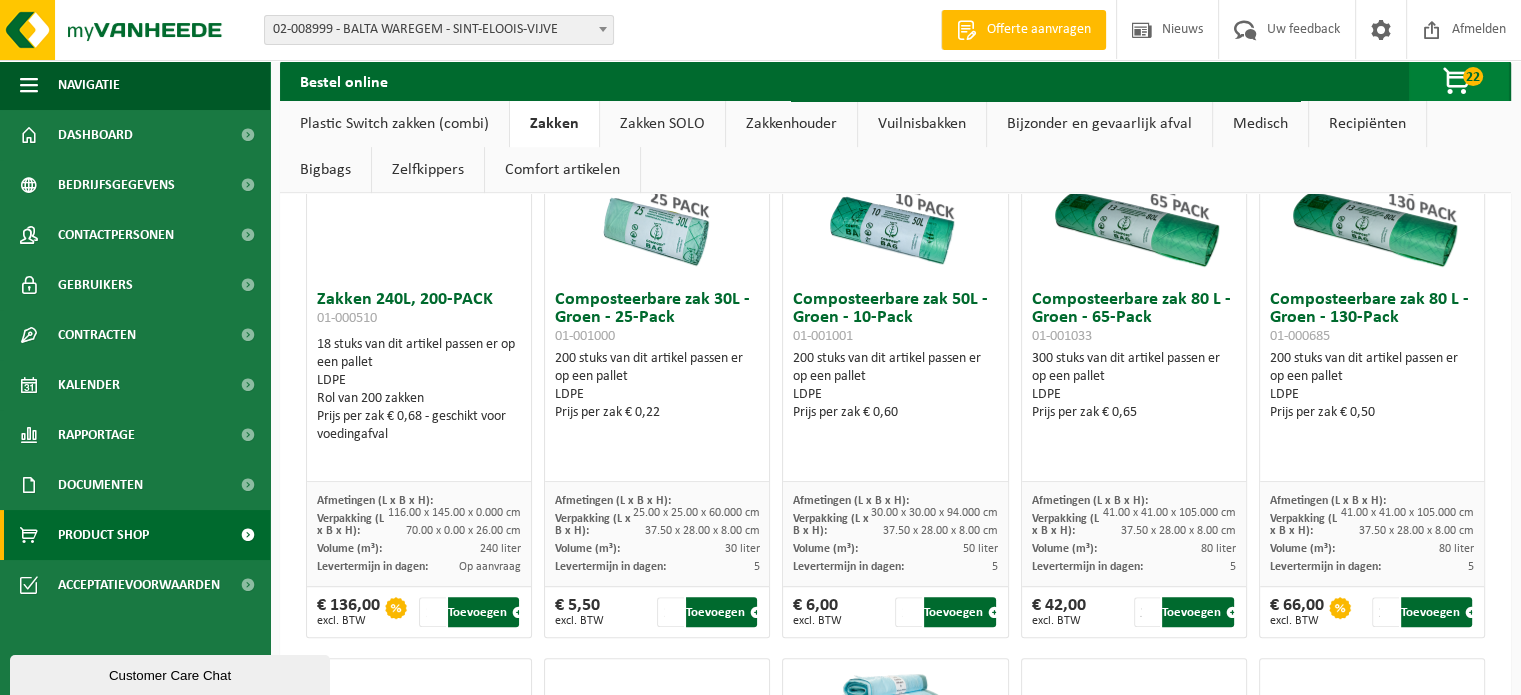 click at bounding box center [1458, 82] 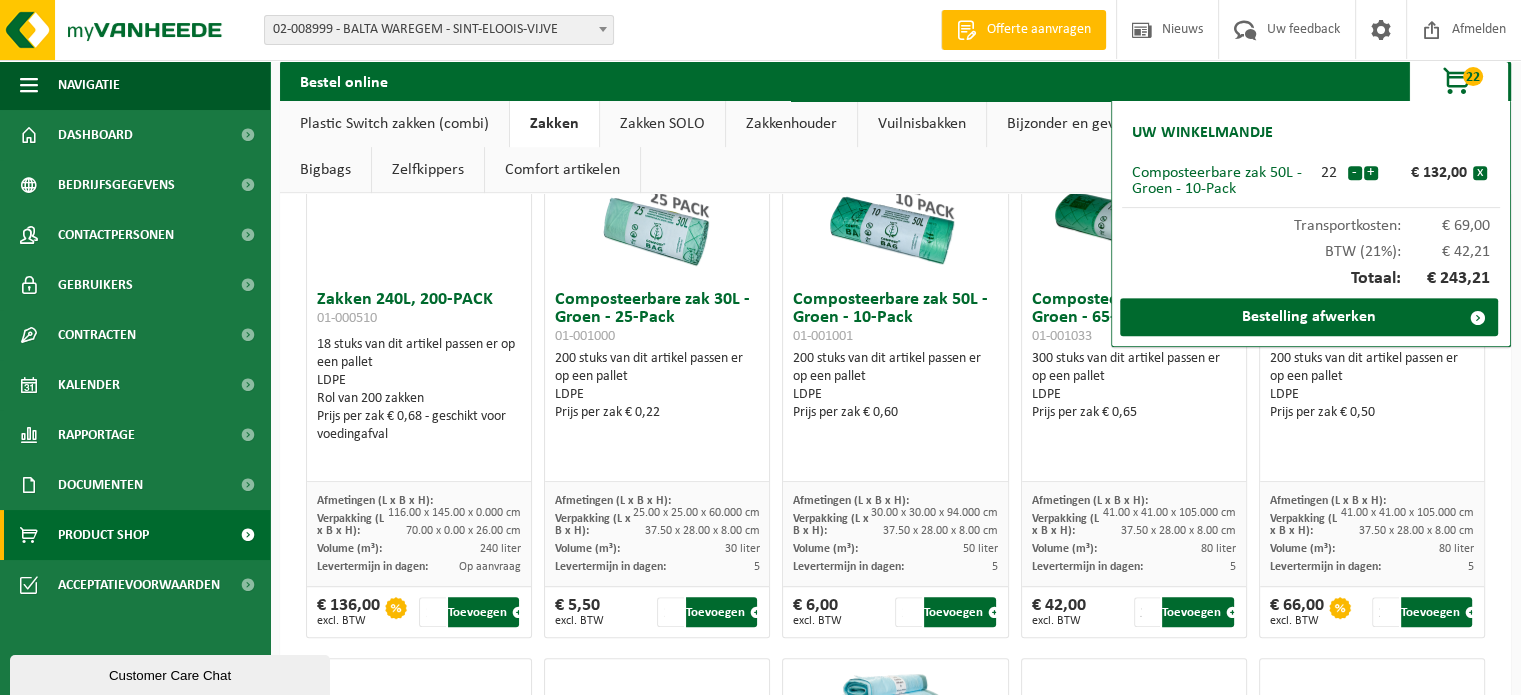 click on "Composteerbare zak  50L - Groen - 10-Pack" at bounding box center (1221, 181) 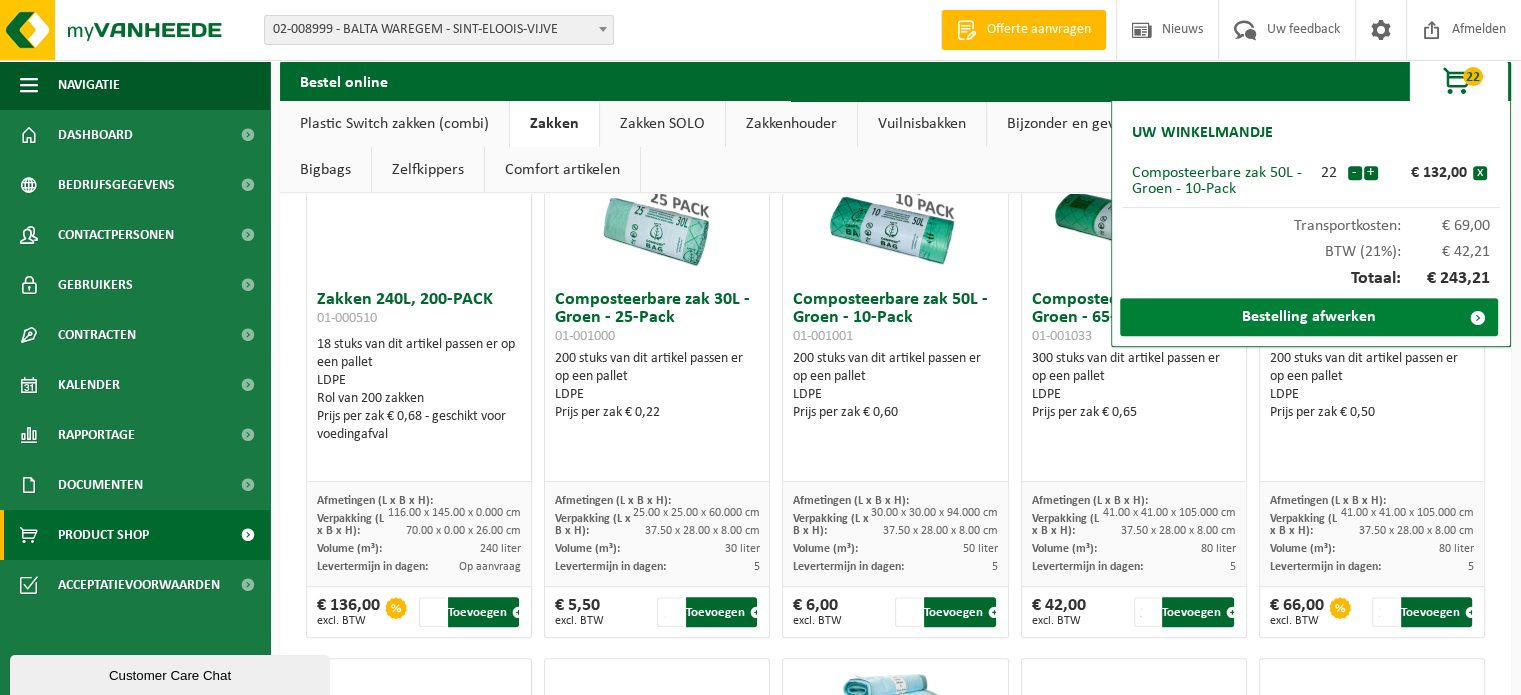 click on "Bestelling afwerken" at bounding box center [1309, 317] 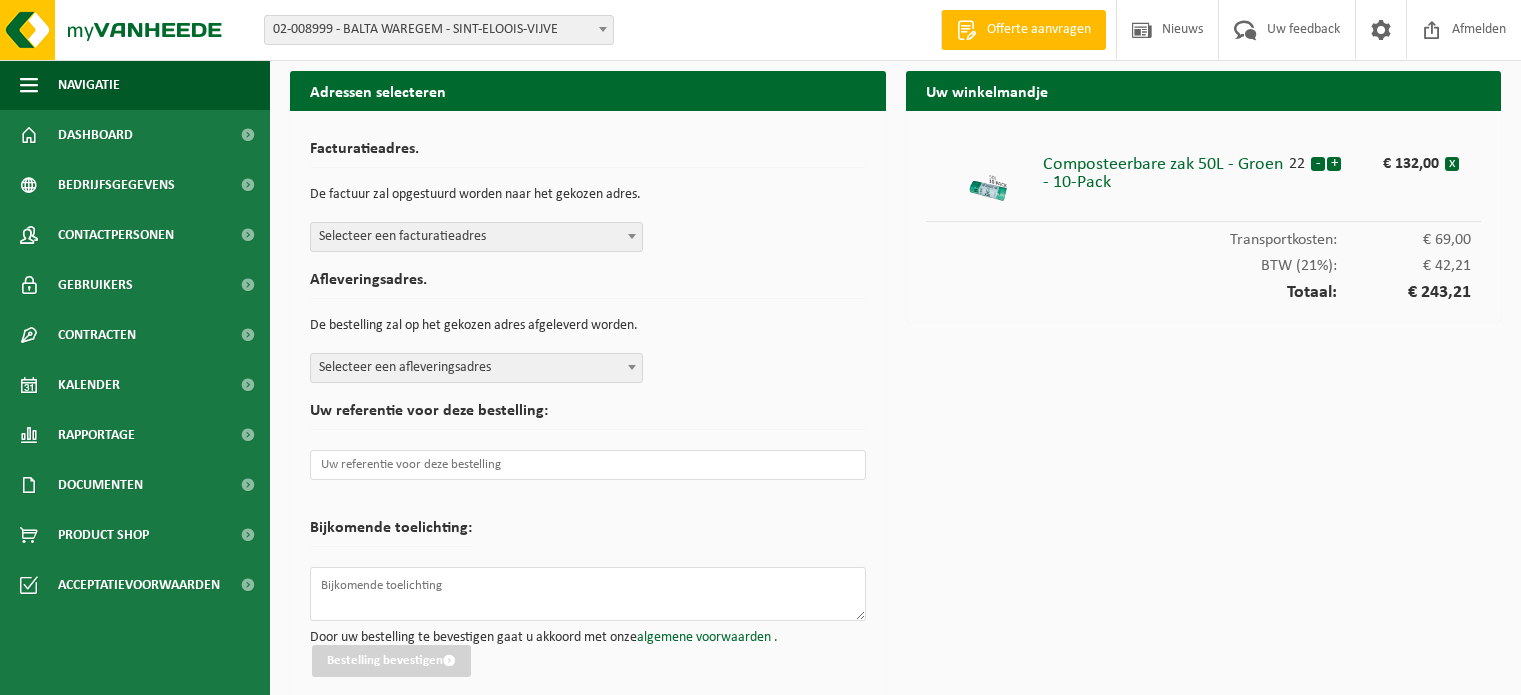 scroll, scrollTop: 0, scrollLeft: 0, axis: both 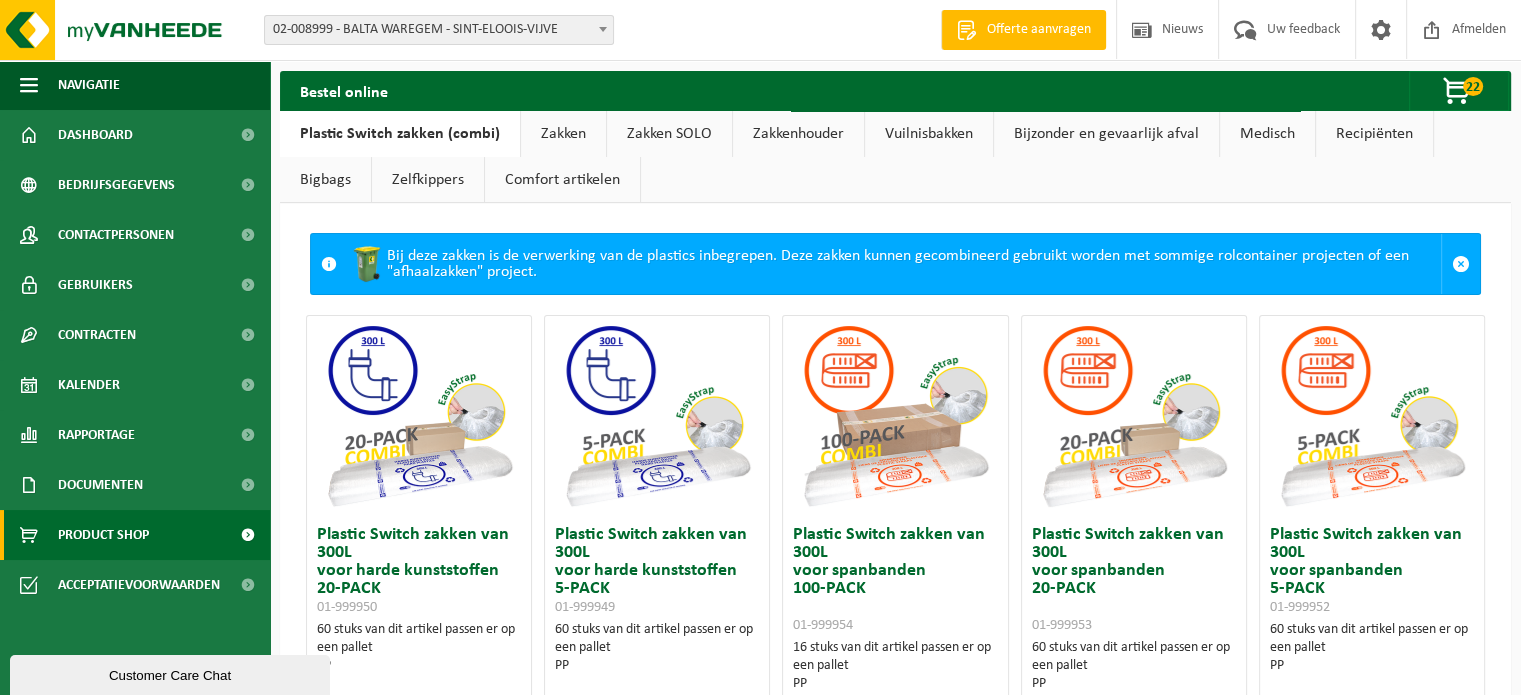 click on "Zakken" at bounding box center (563, 134) 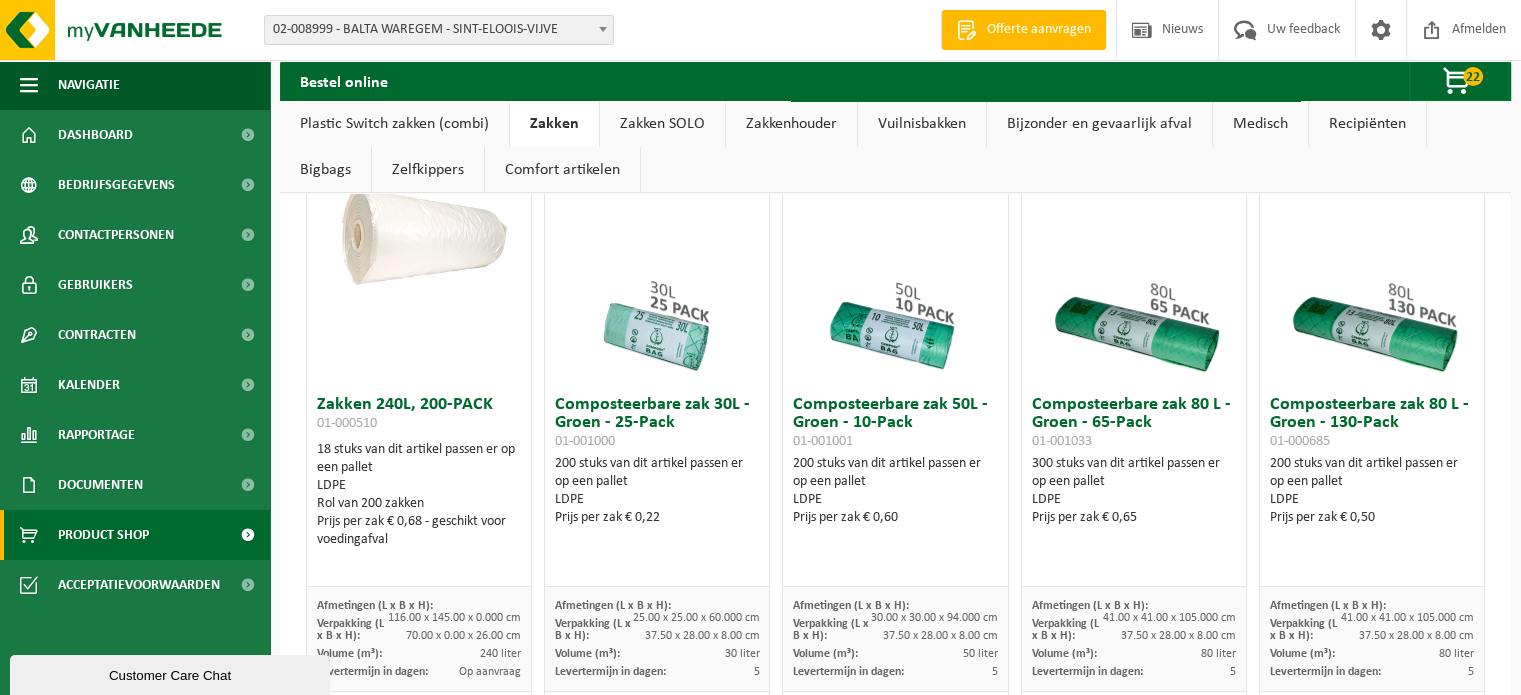 scroll, scrollTop: 800, scrollLeft: 0, axis: vertical 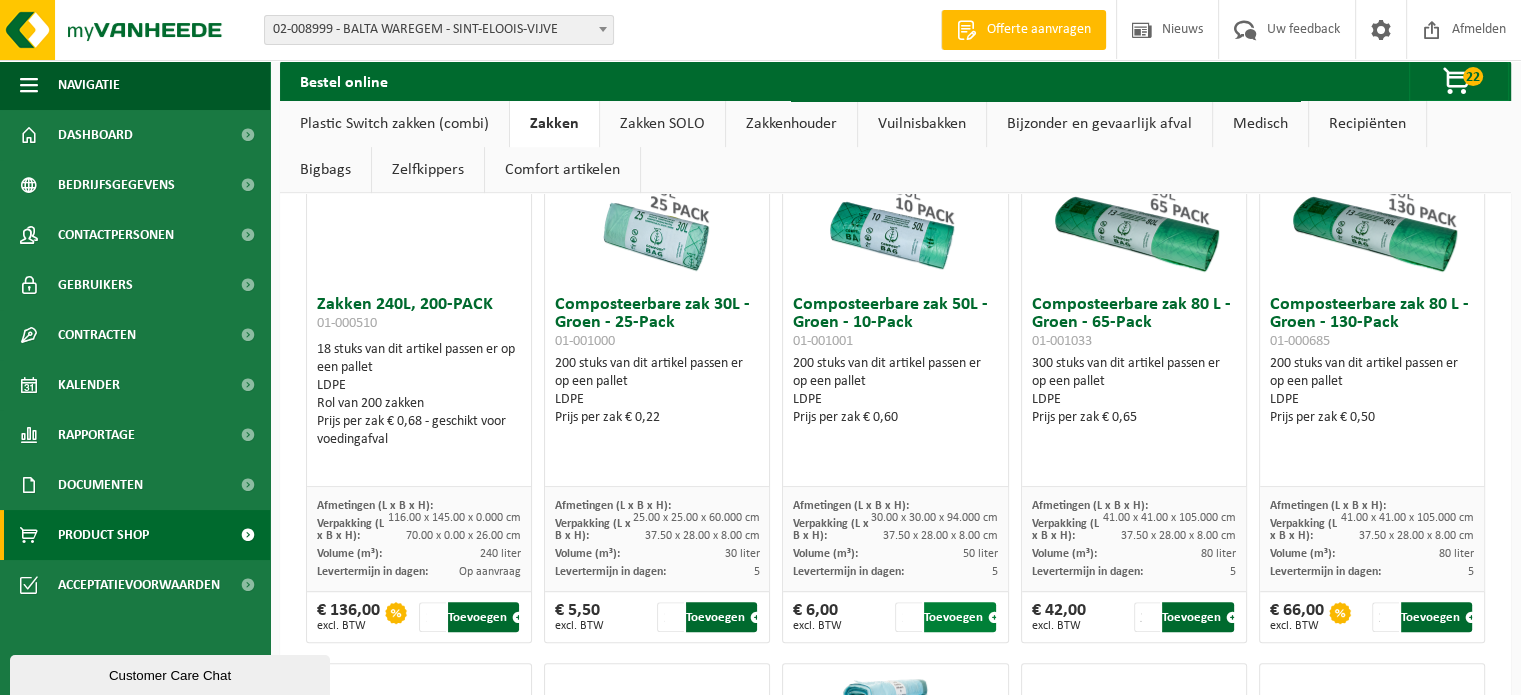 click on "Toevoegen" at bounding box center (959, 617) 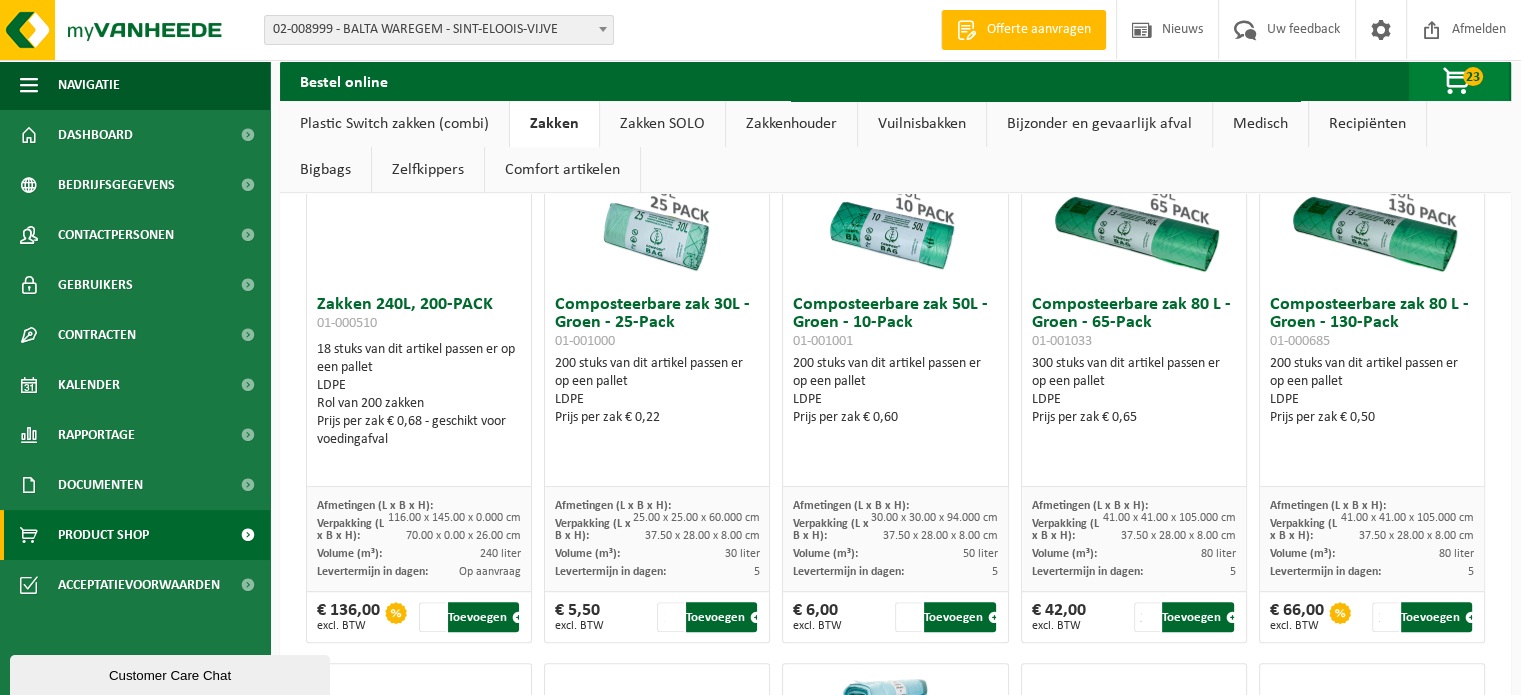 click at bounding box center [1458, 82] 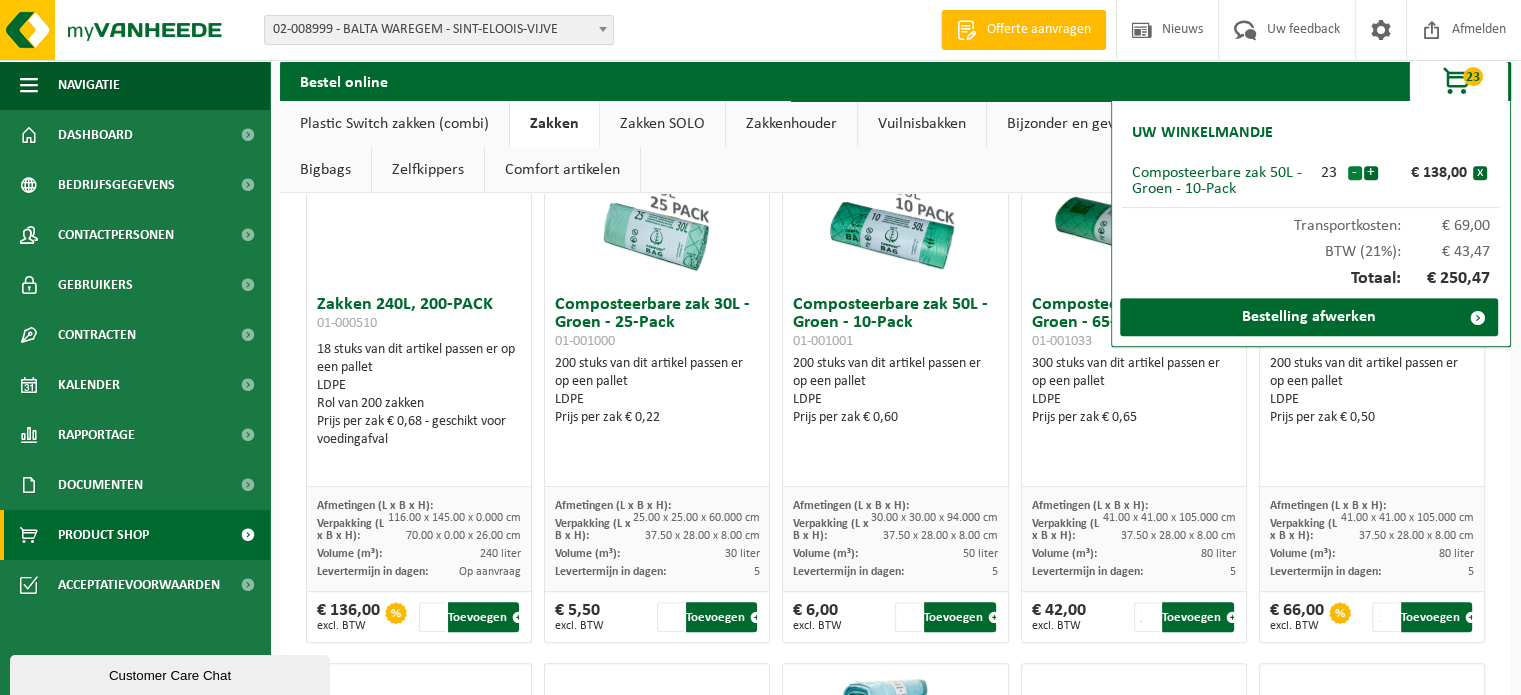 click on "-" at bounding box center [1355, 173] 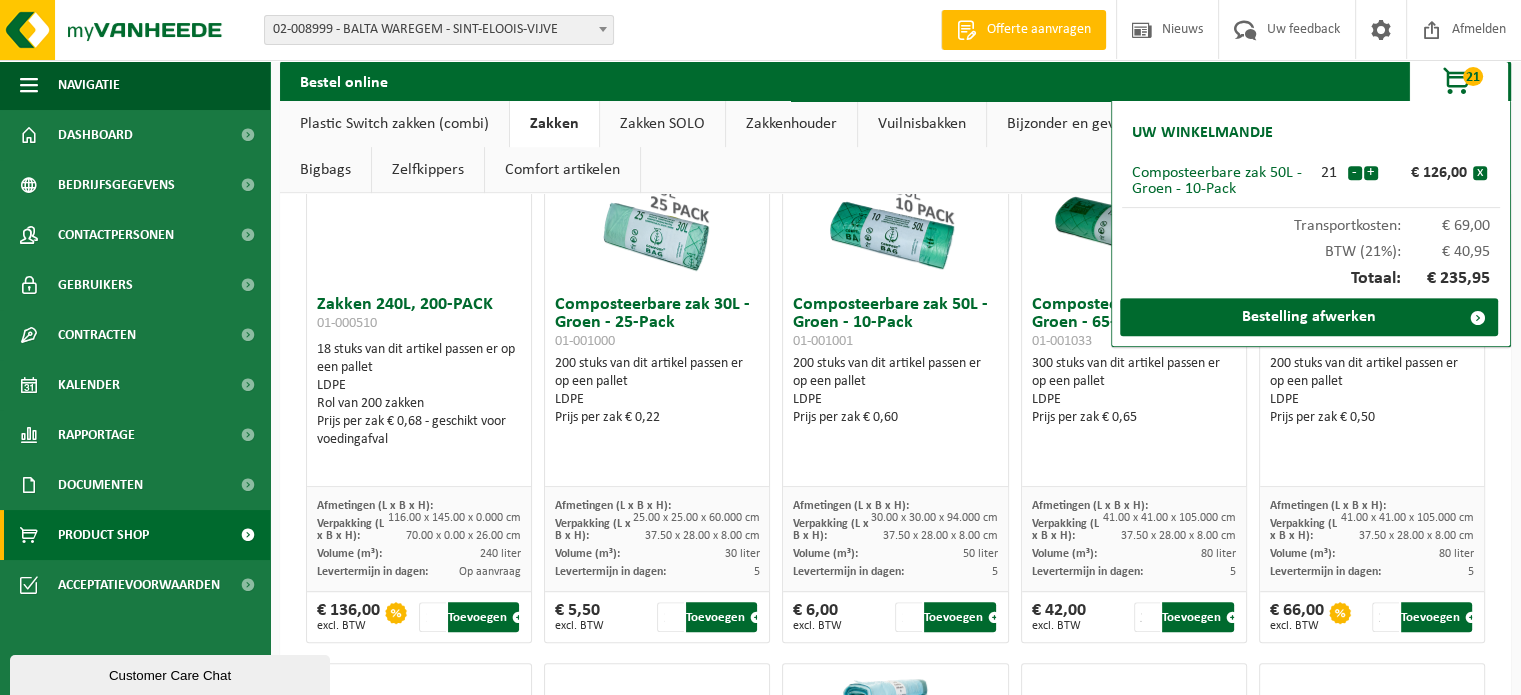 click on "-" at bounding box center (1355, 173) 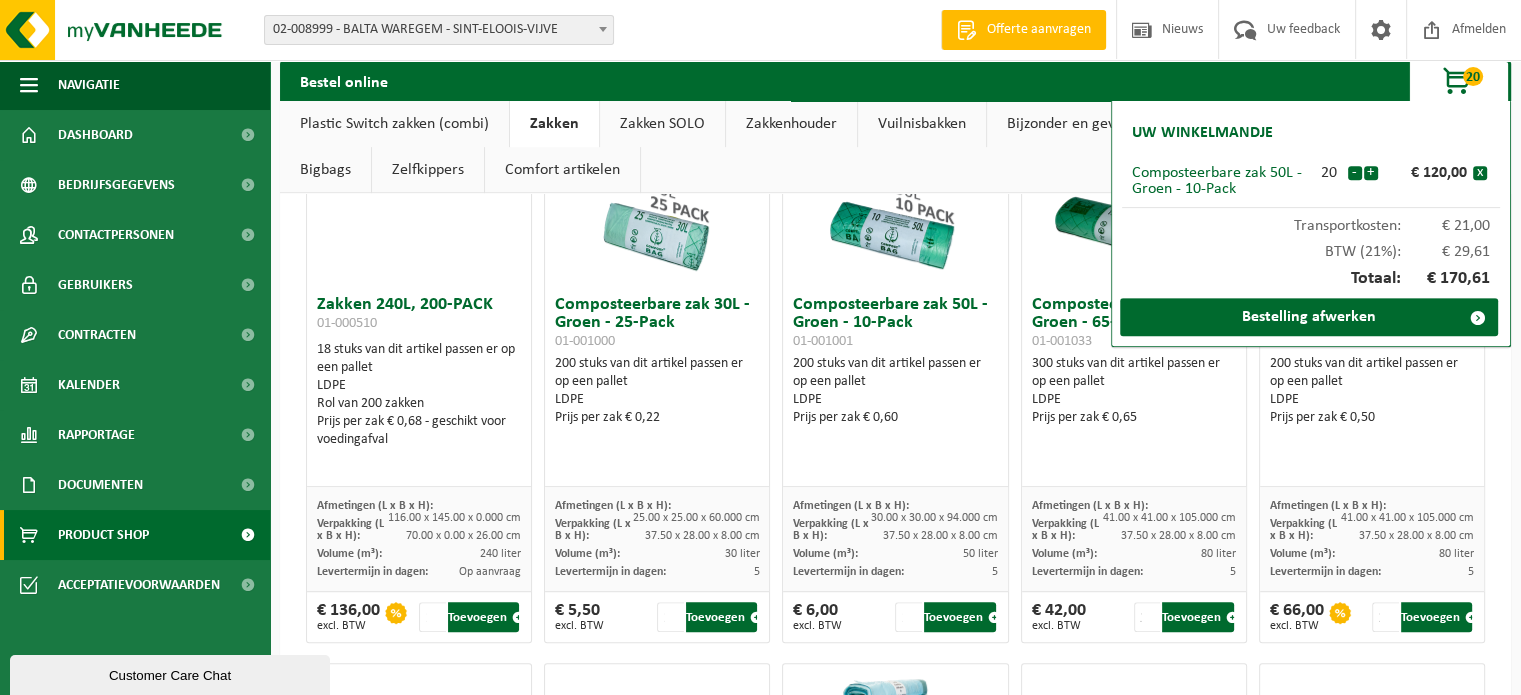 click on "-" at bounding box center (1355, 173) 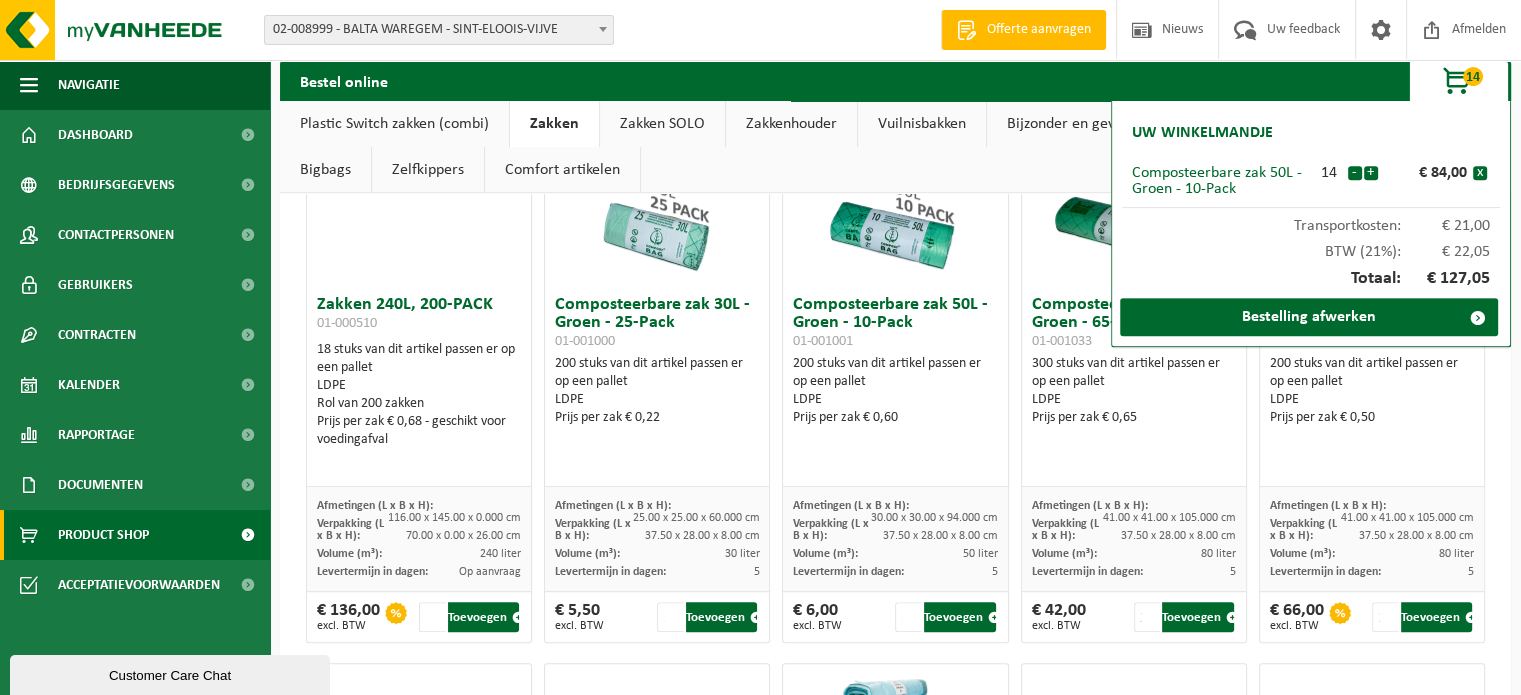 click on "-" at bounding box center (1355, 173) 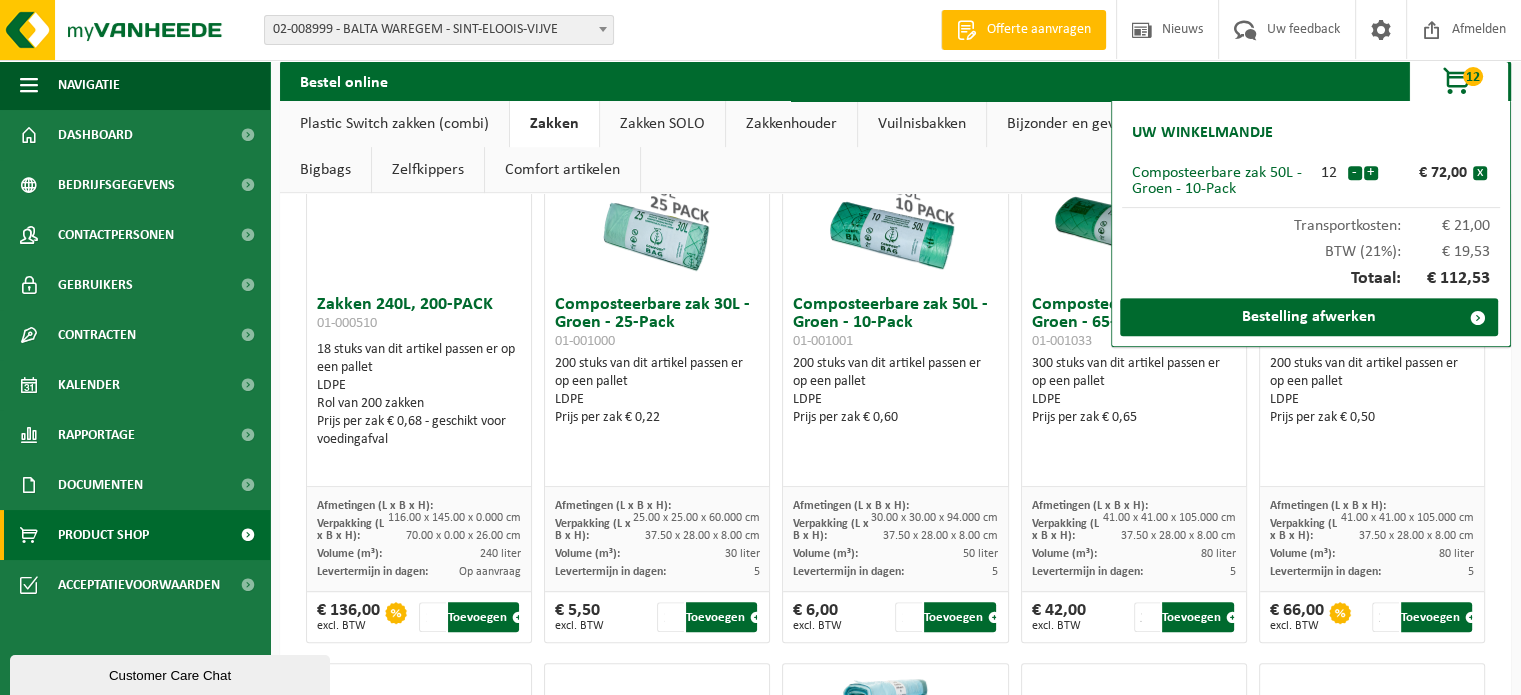 click on "-" at bounding box center (1355, 173) 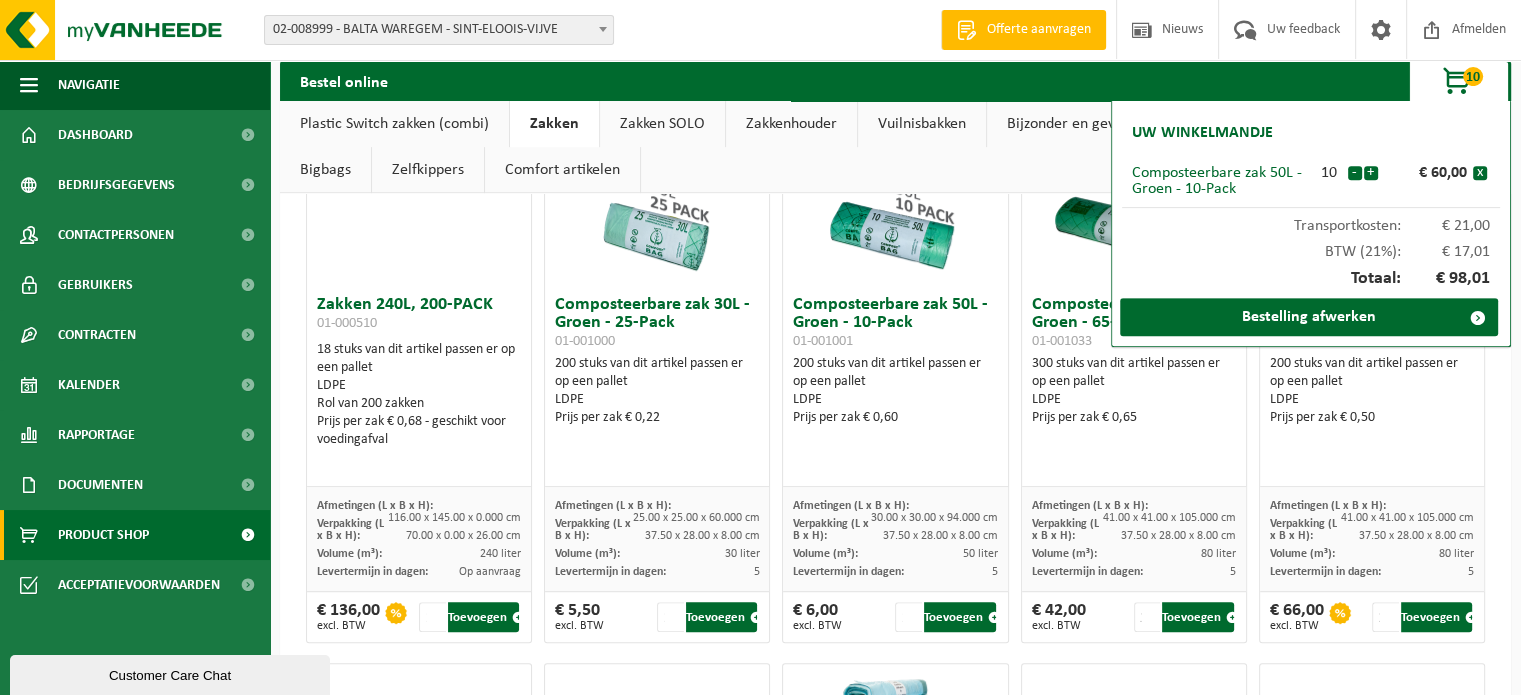 click on "-" at bounding box center (1355, 173) 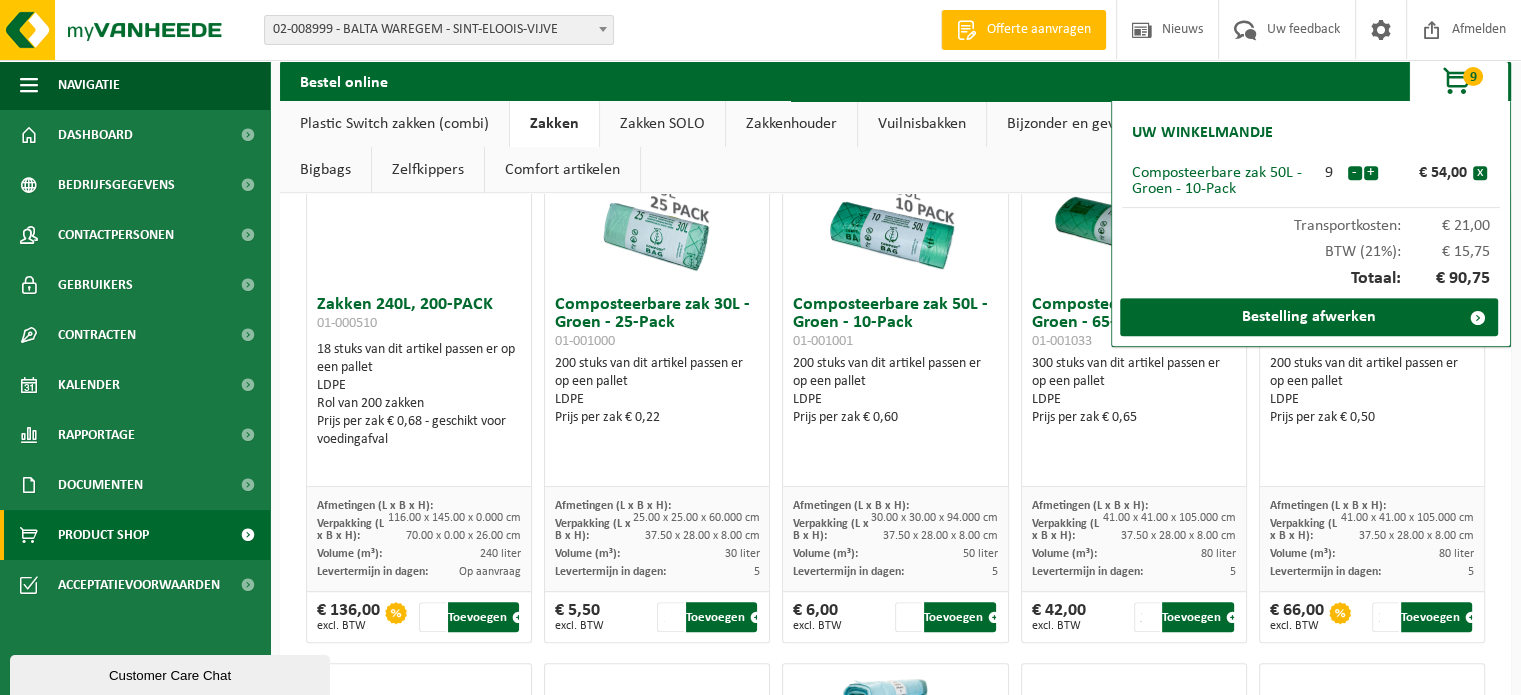 click on "-" at bounding box center (1355, 173) 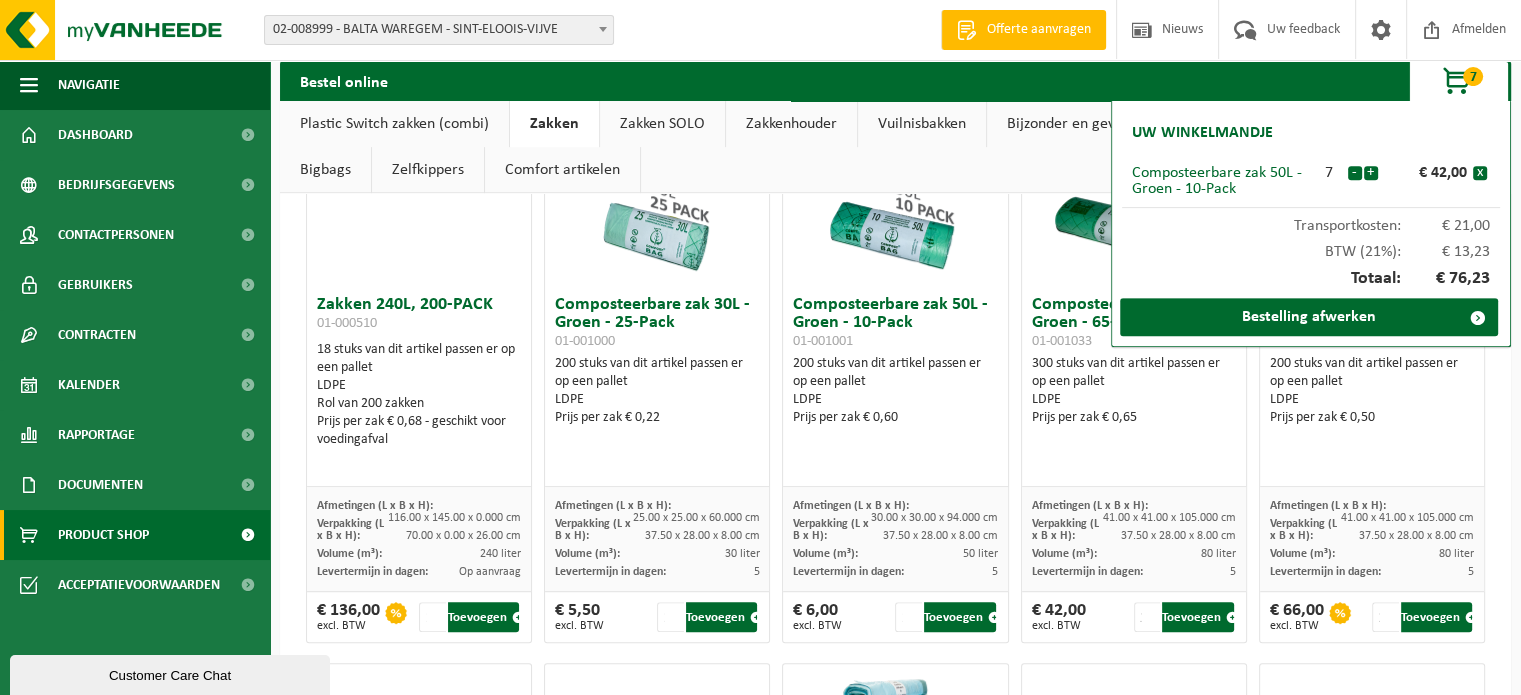 click on "-" at bounding box center (1355, 173) 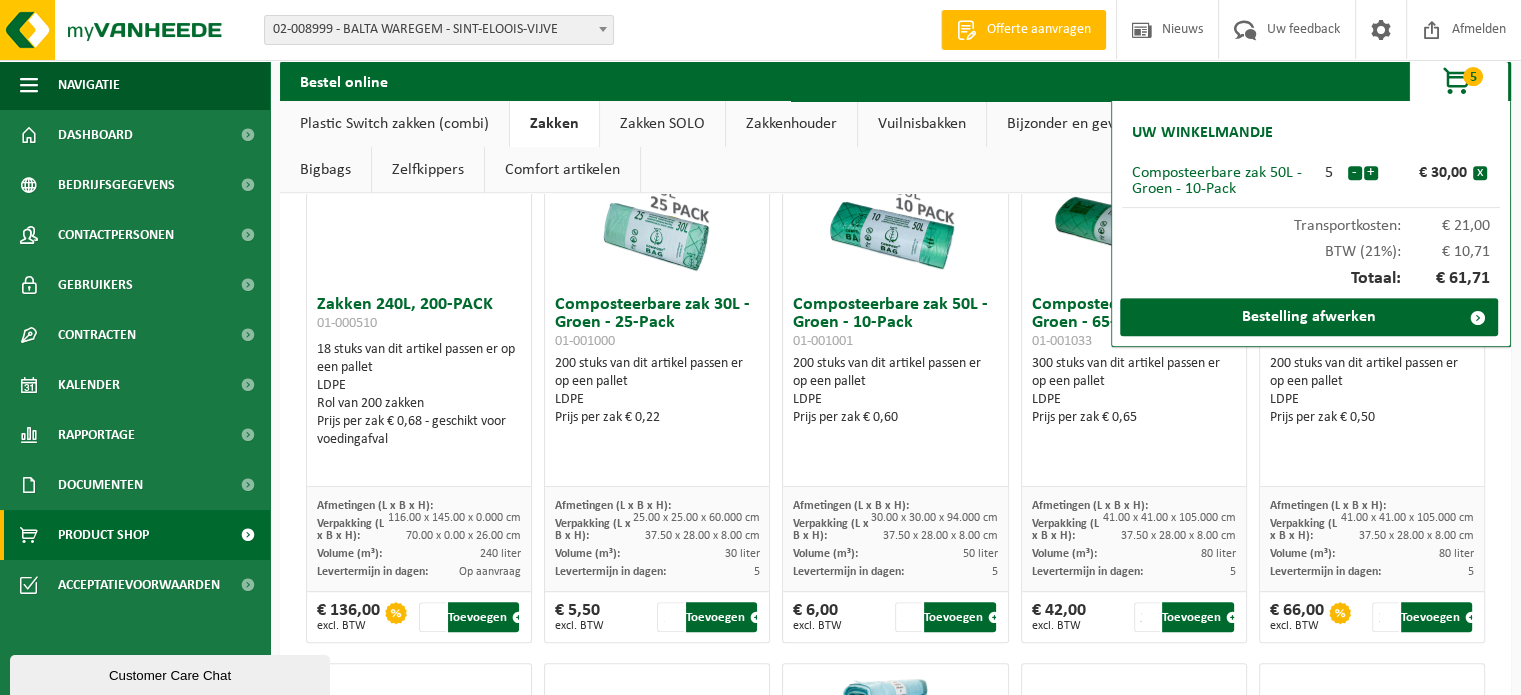 click on "-" at bounding box center [1355, 173] 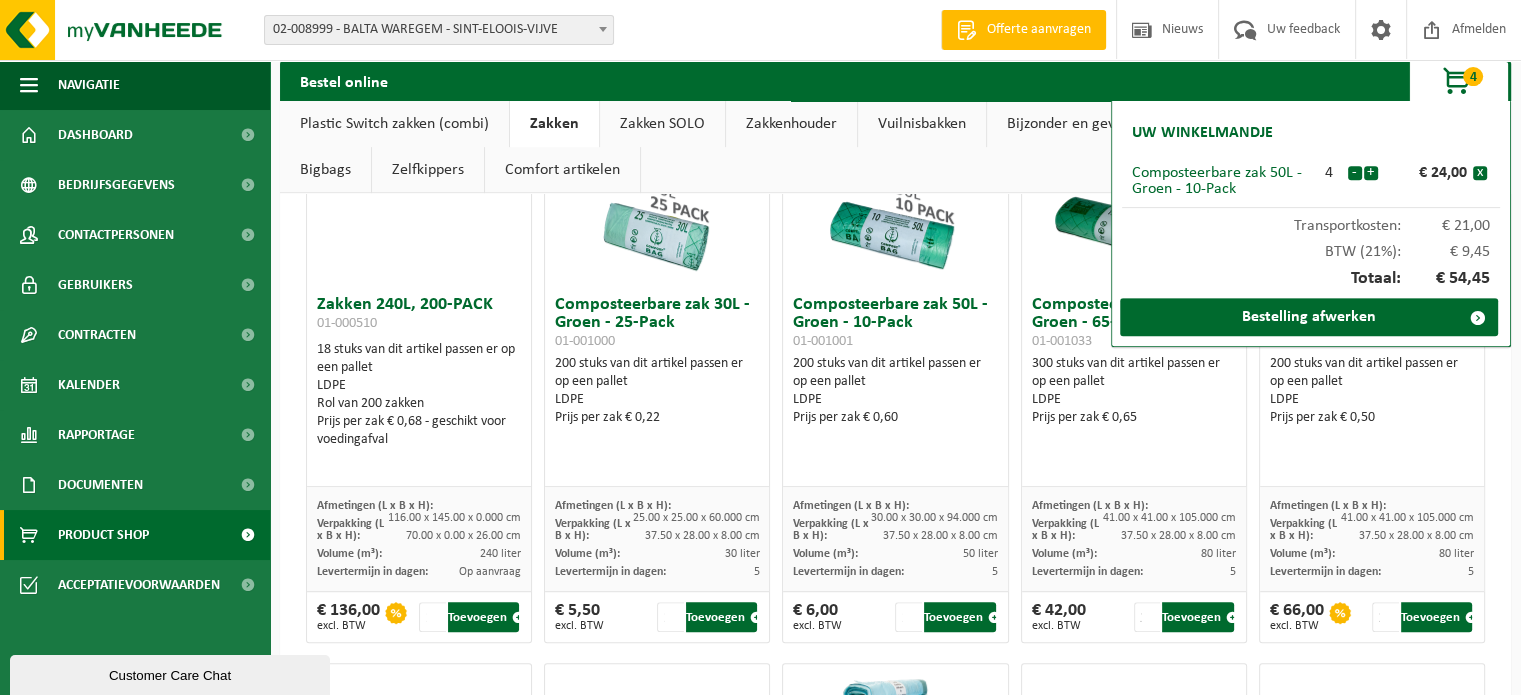 click on "-" at bounding box center [1355, 173] 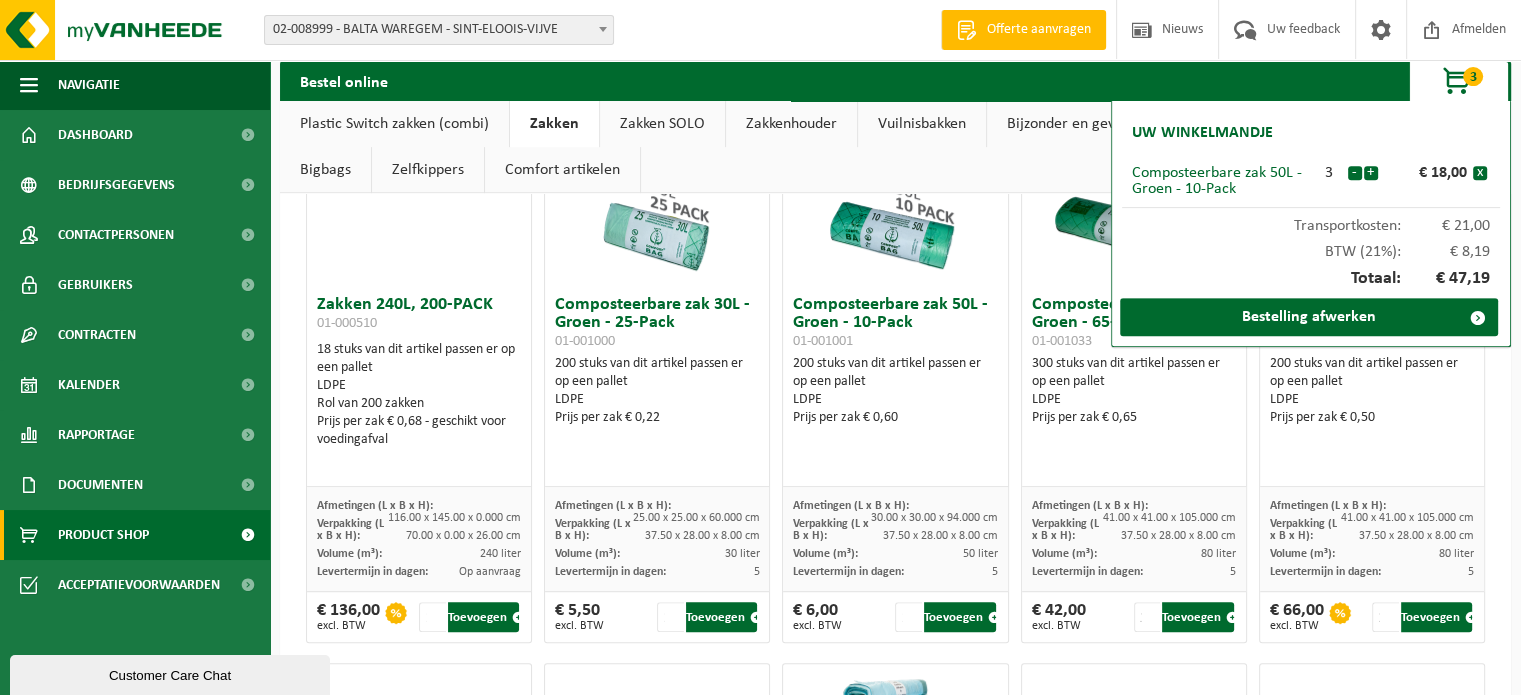 click on "-" at bounding box center (1355, 173) 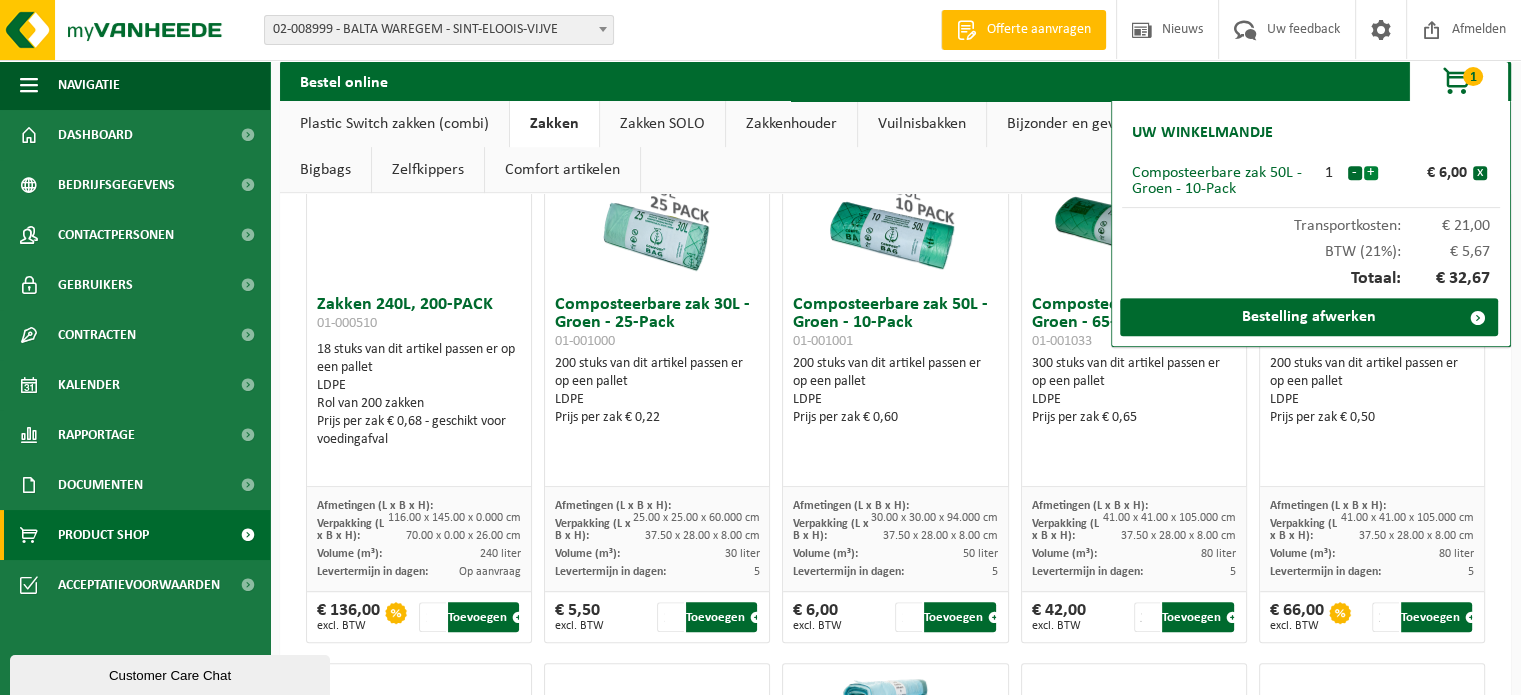 click on "+" at bounding box center (1371, 173) 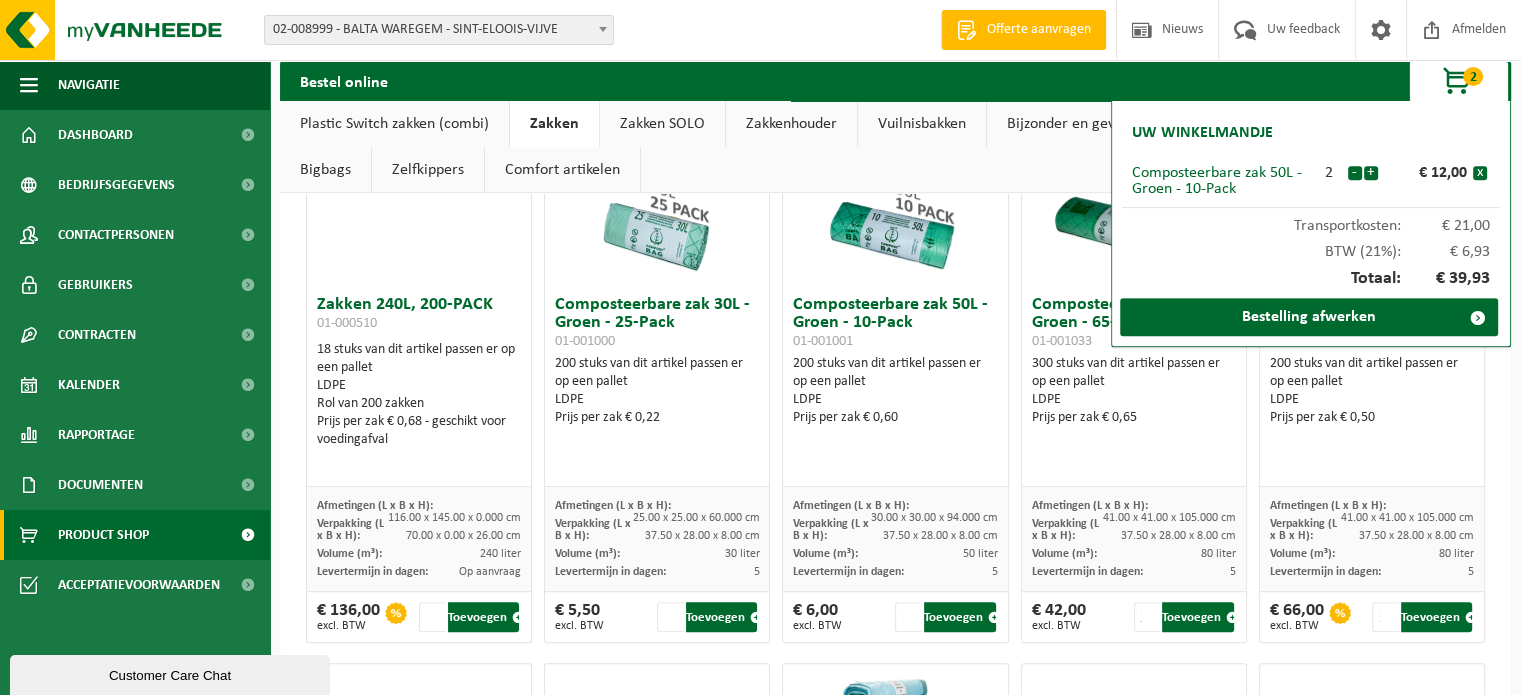 click on "2" at bounding box center [1329, 173] 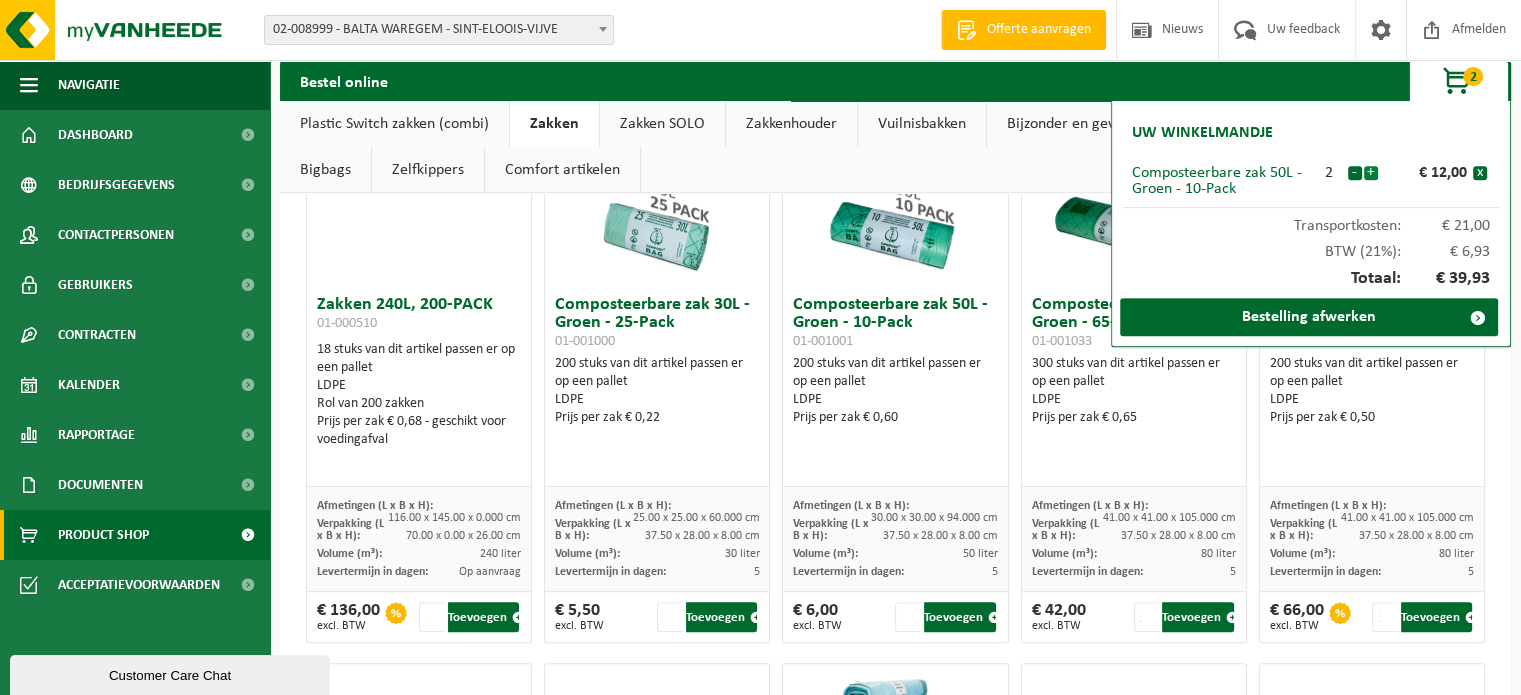 click on "+" at bounding box center (1371, 173) 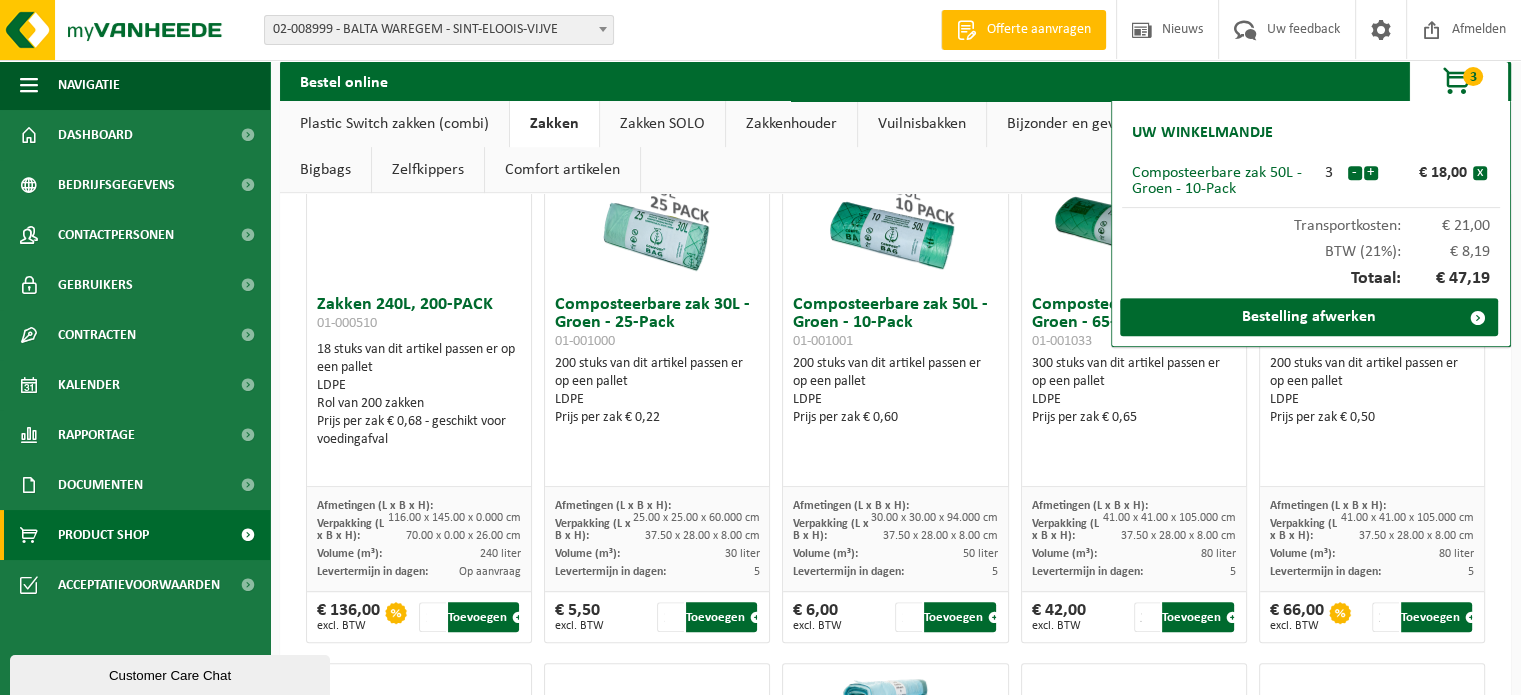 click on "+" at bounding box center (1371, 173) 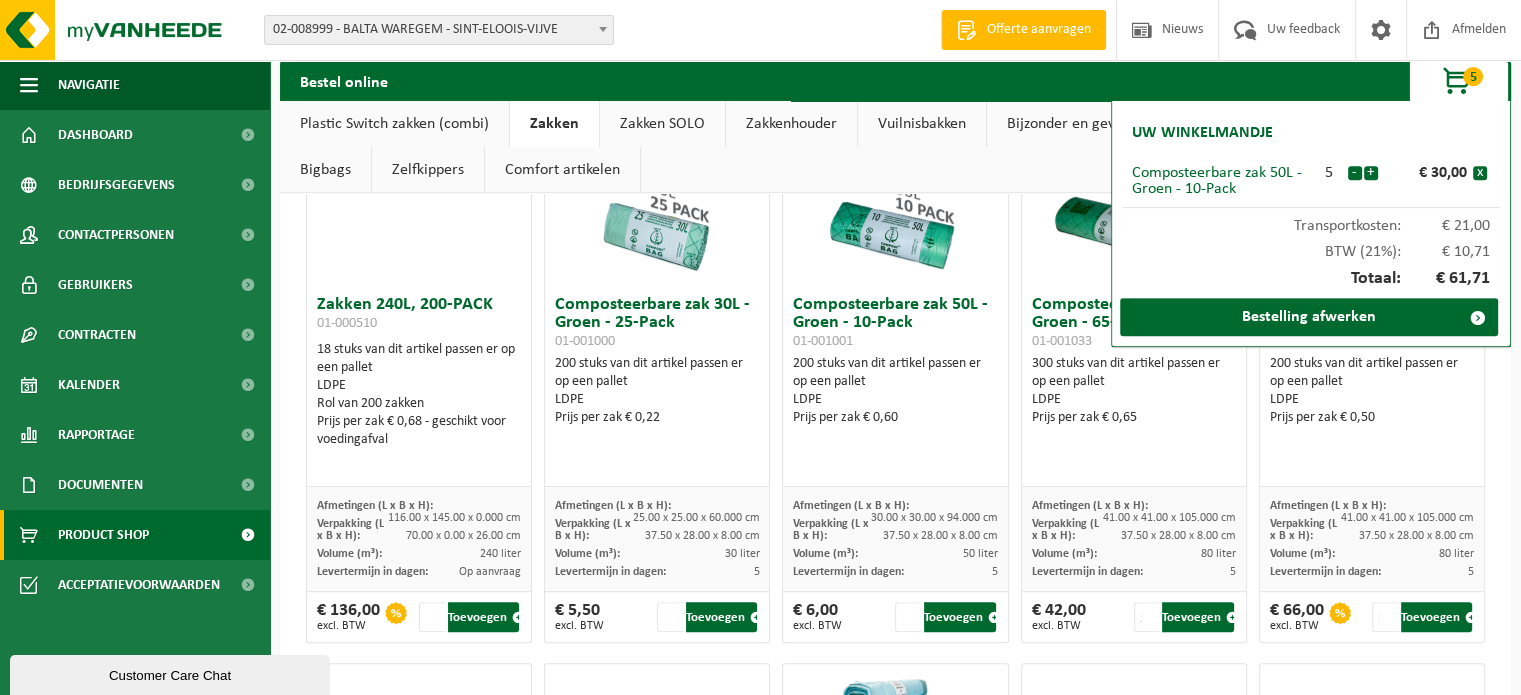 click on "+" at bounding box center [1371, 173] 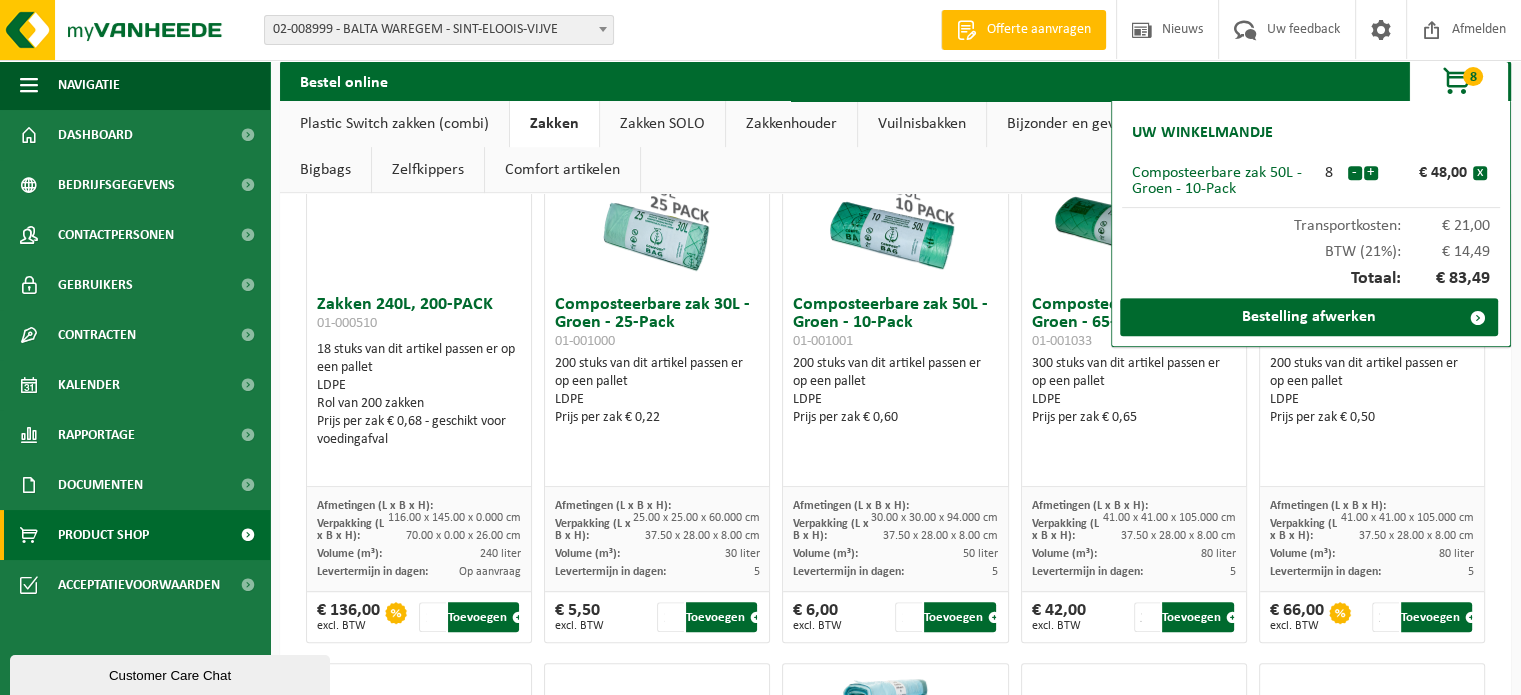 click on "+" at bounding box center [1371, 173] 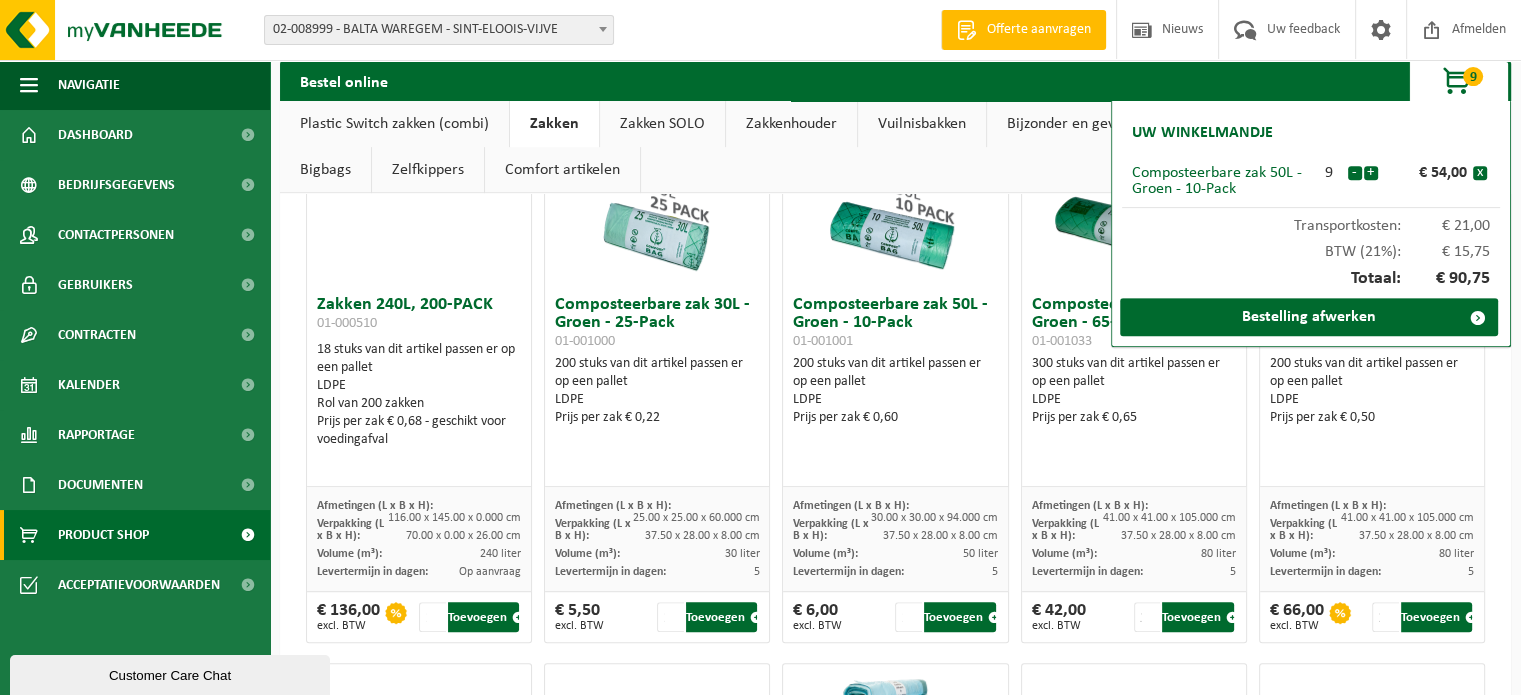 click on "+" at bounding box center (1371, 173) 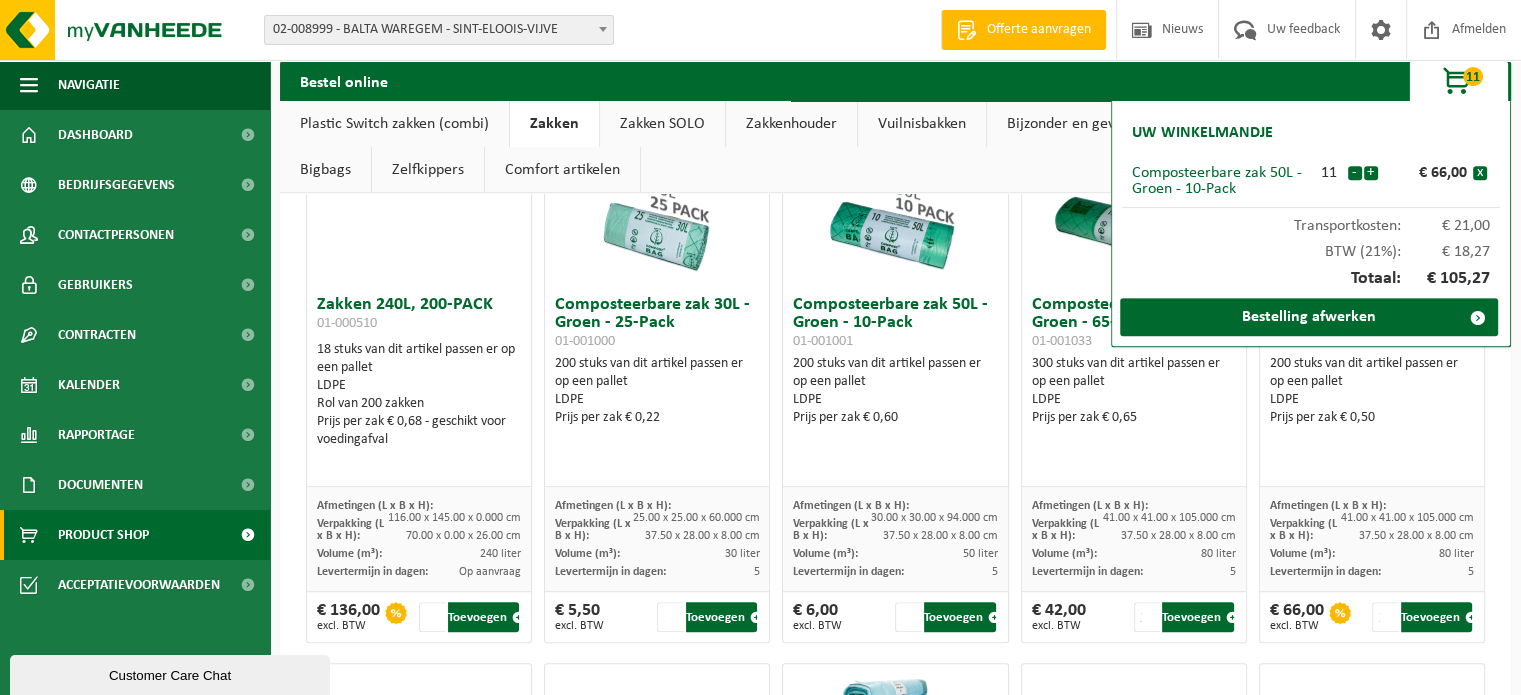 click on "+" at bounding box center [1371, 173] 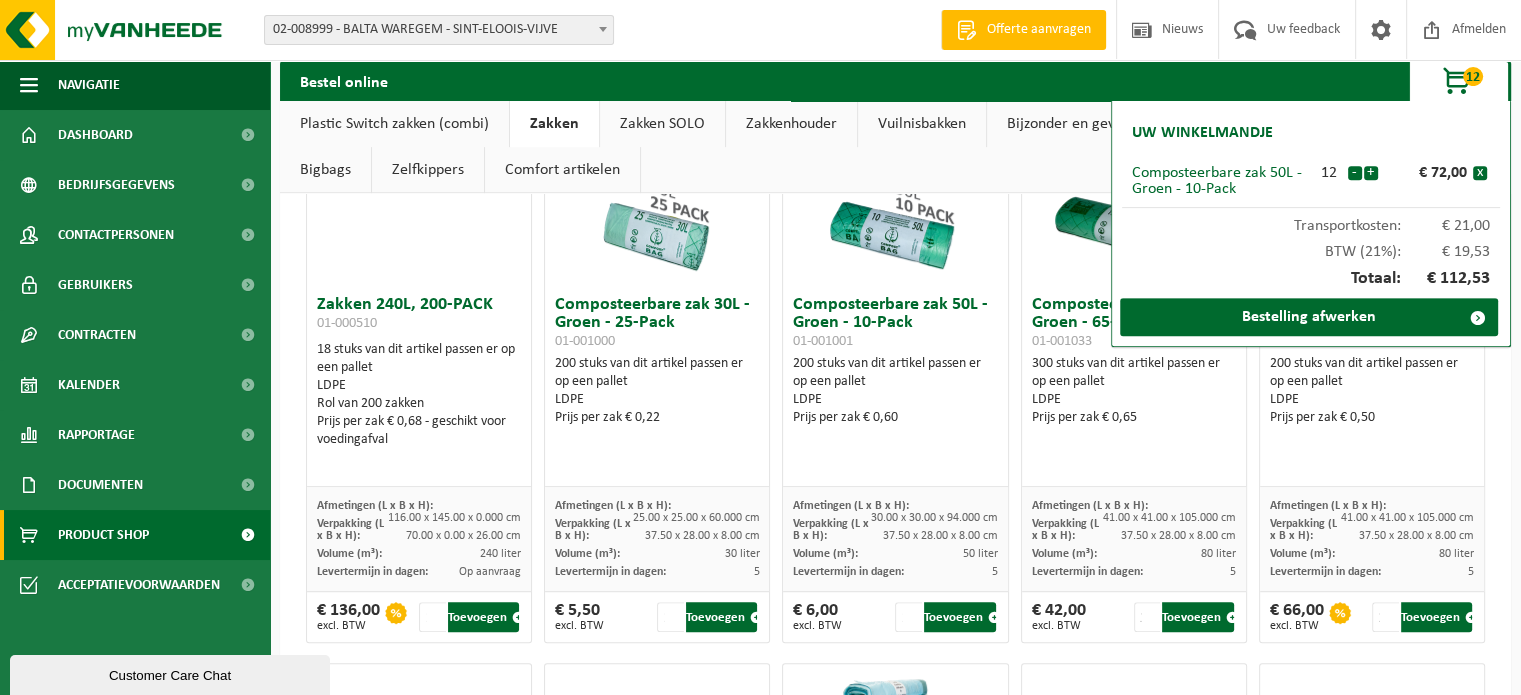 click on "+" at bounding box center (1371, 173) 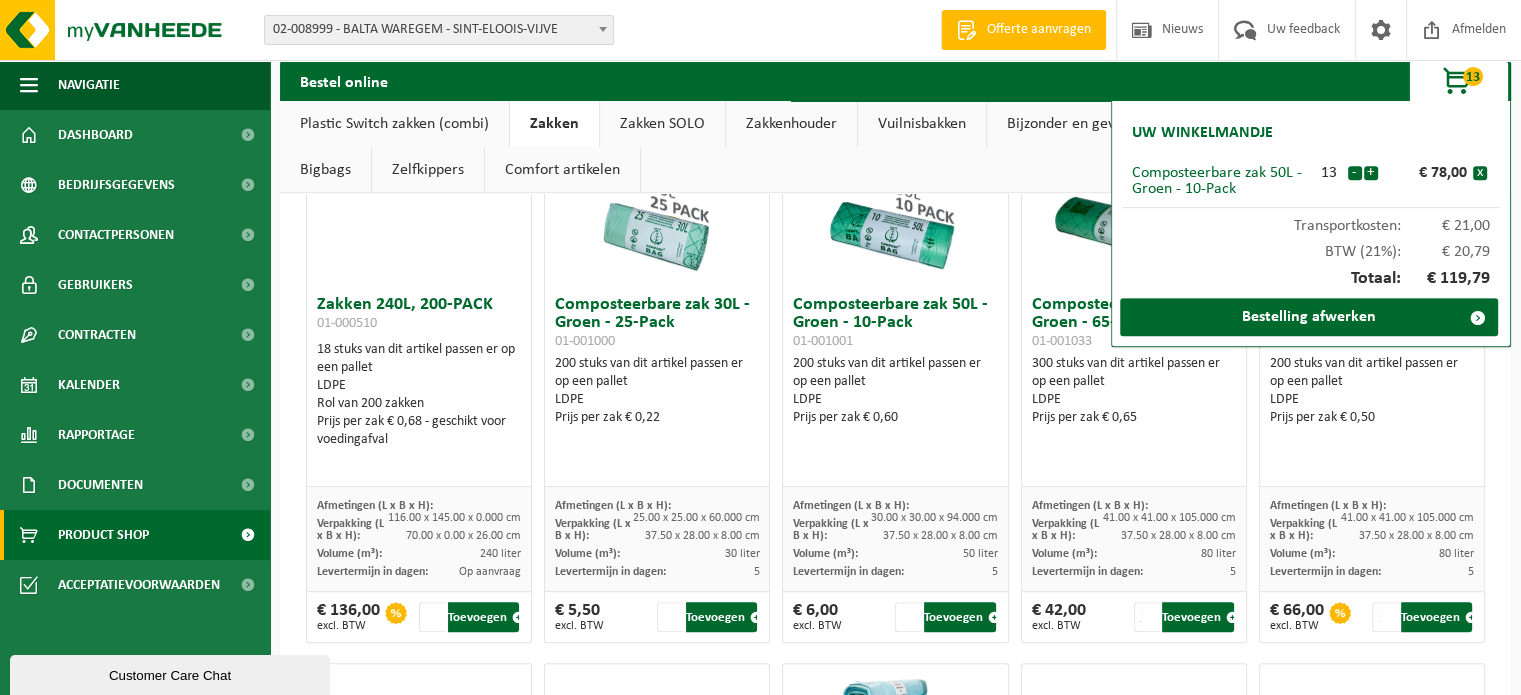 click on "+" at bounding box center (1371, 173) 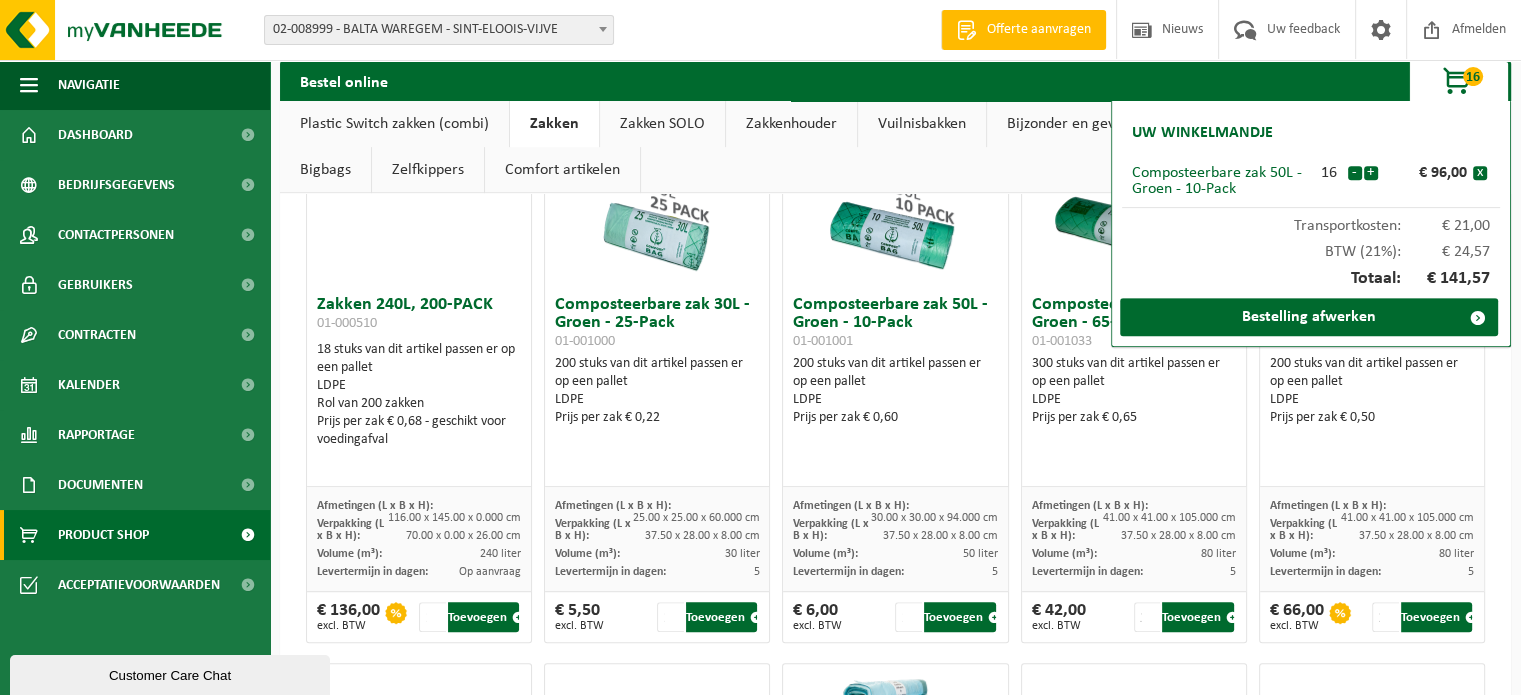 click on "+" at bounding box center (1371, 173) 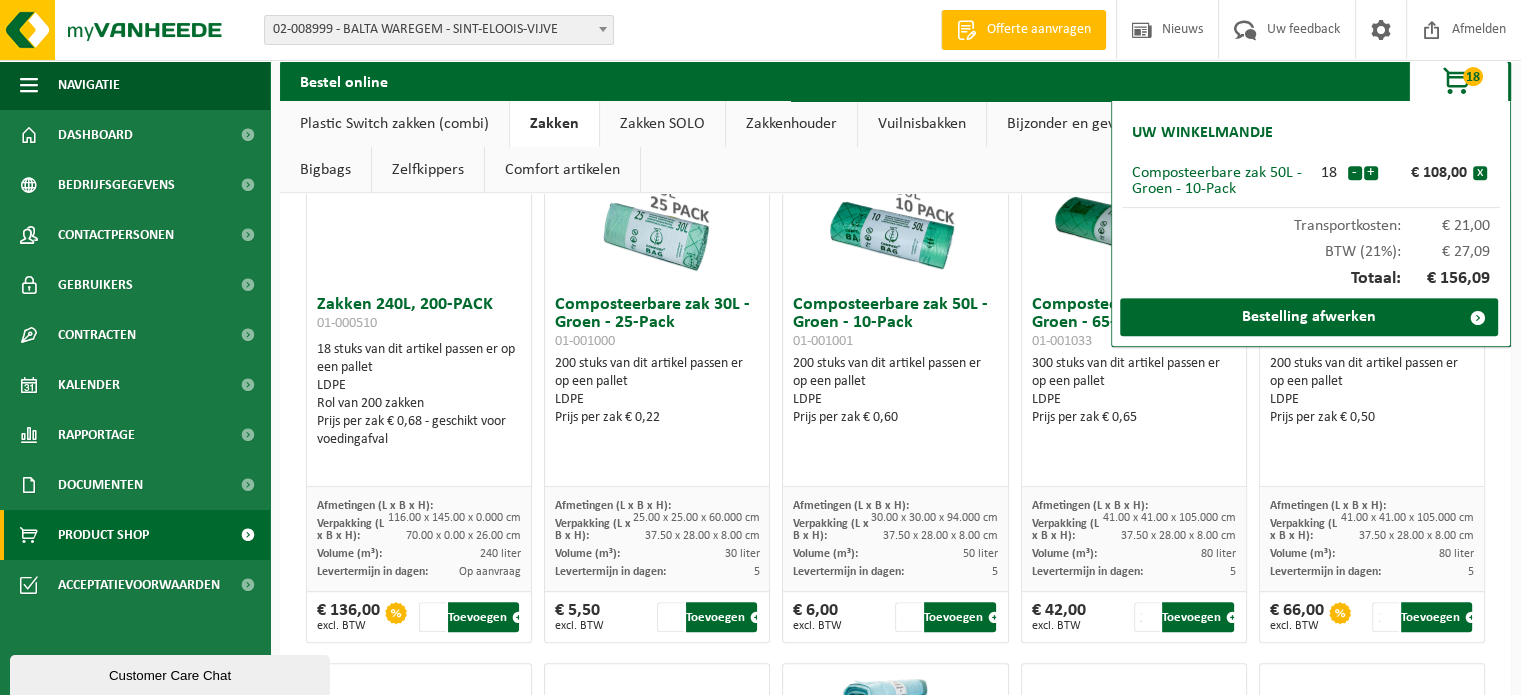 click on "+" at bounding box center (1371, 173) 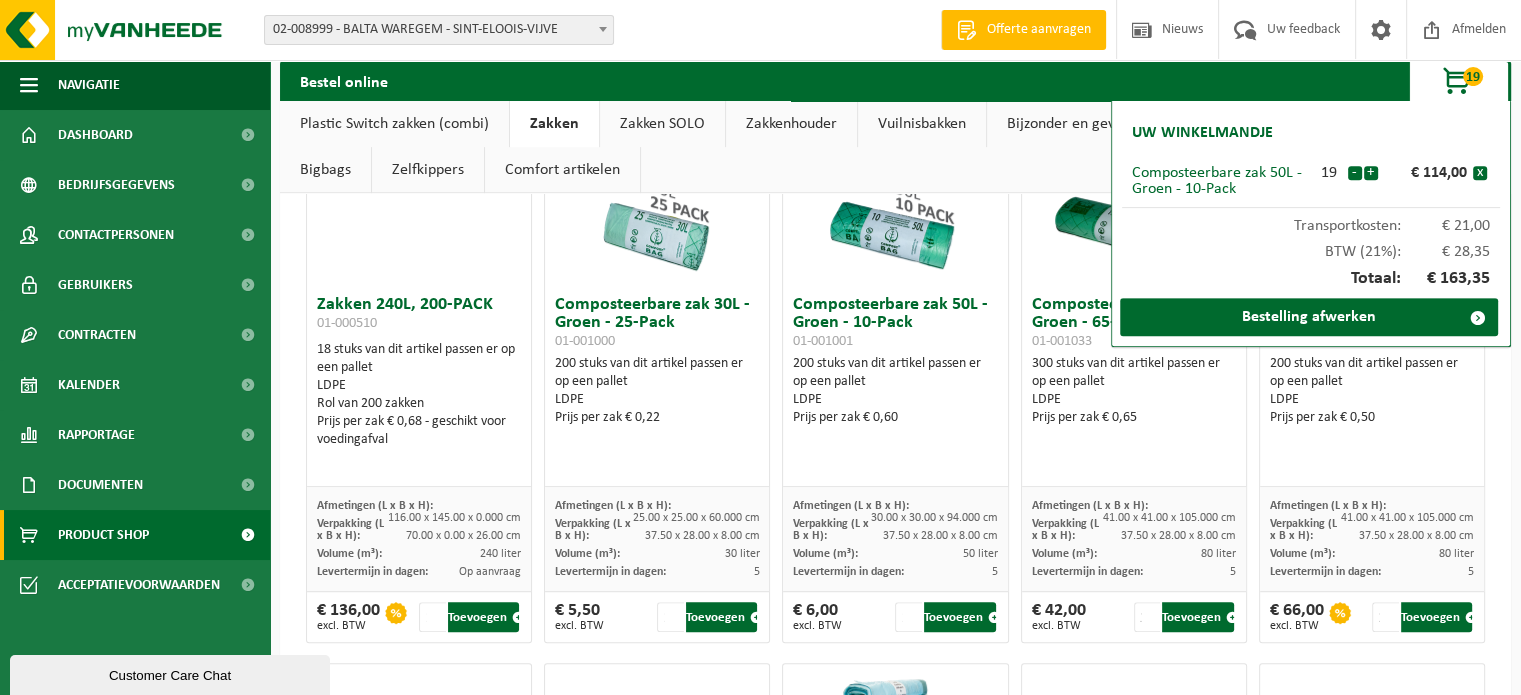 click on "+" at bounding box center (1371, 173) 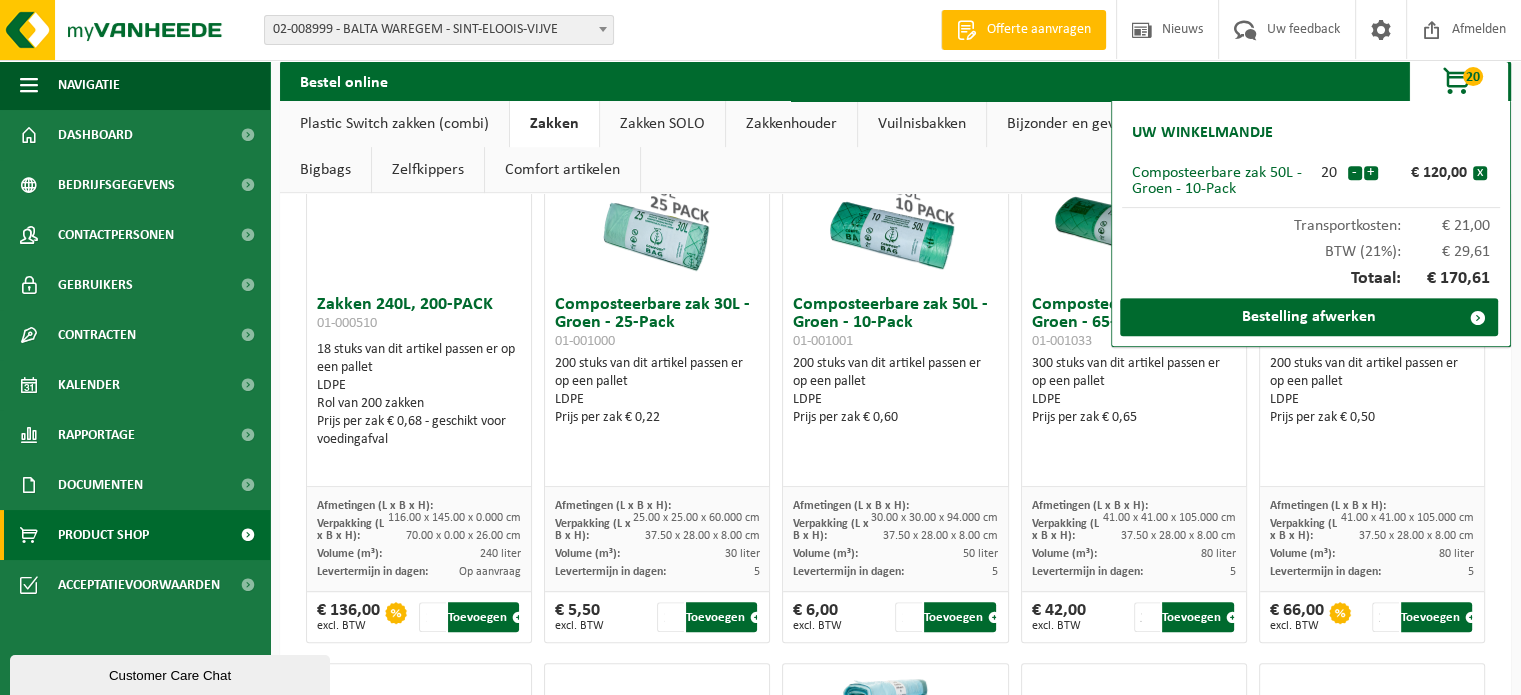 click on "+" at bounding box center [1371, 173] 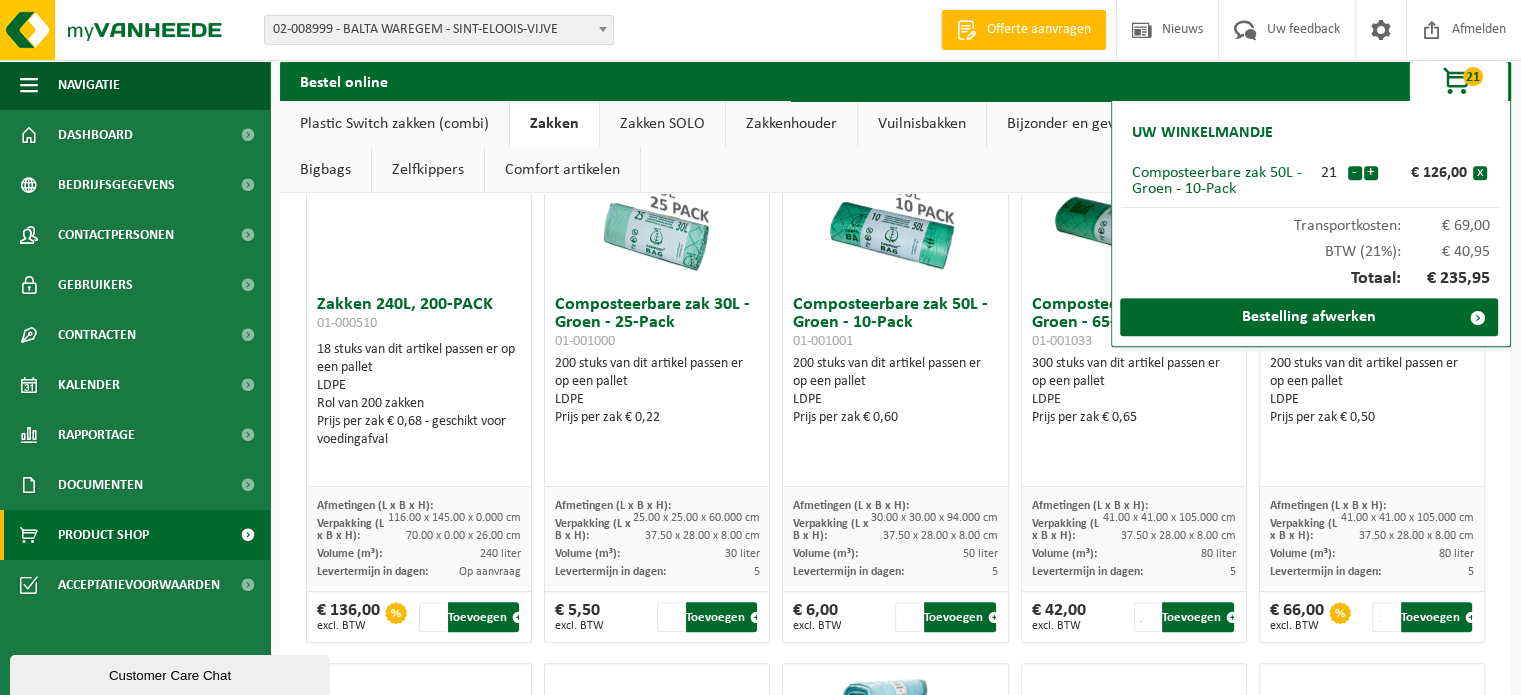 click on "+" at bounding box center [1371, 173] 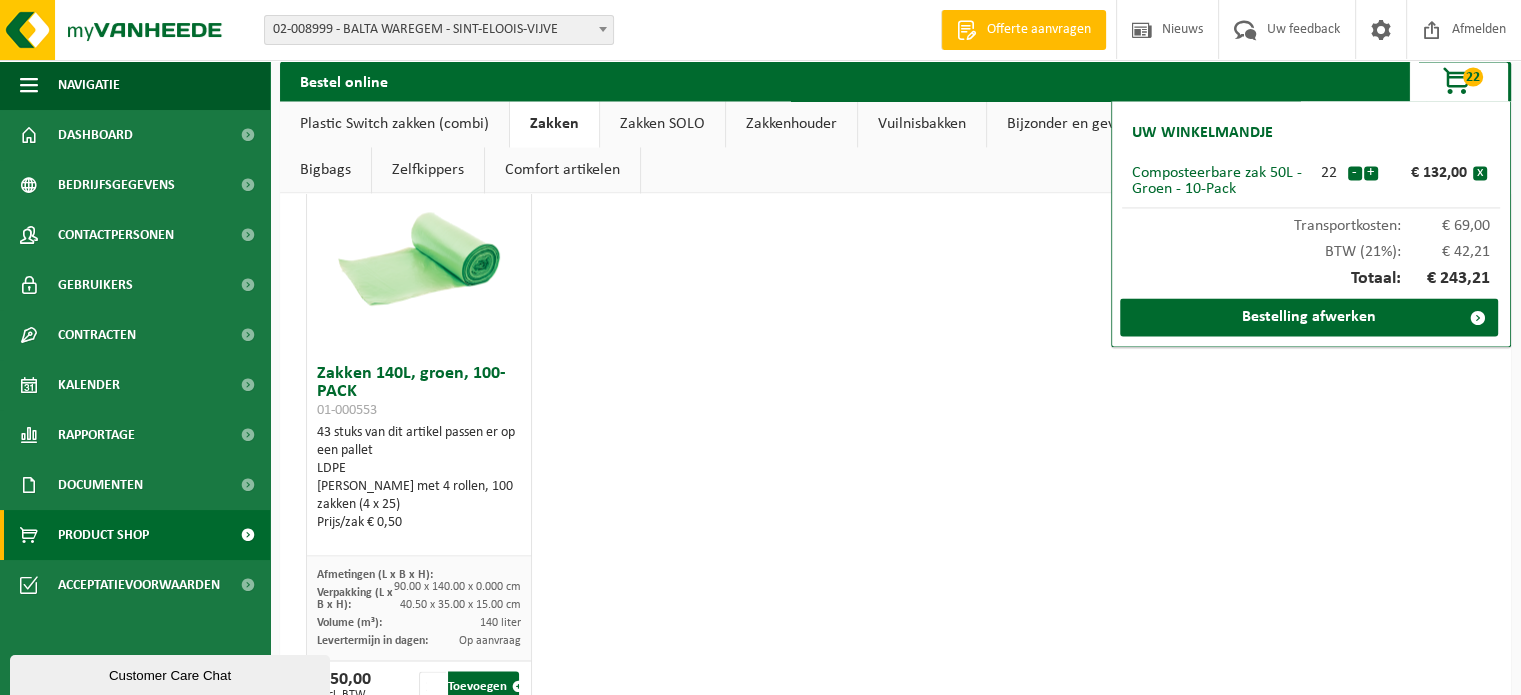 scroll, scrollTop: 3105, scrollLeft: 0, axis: vertical 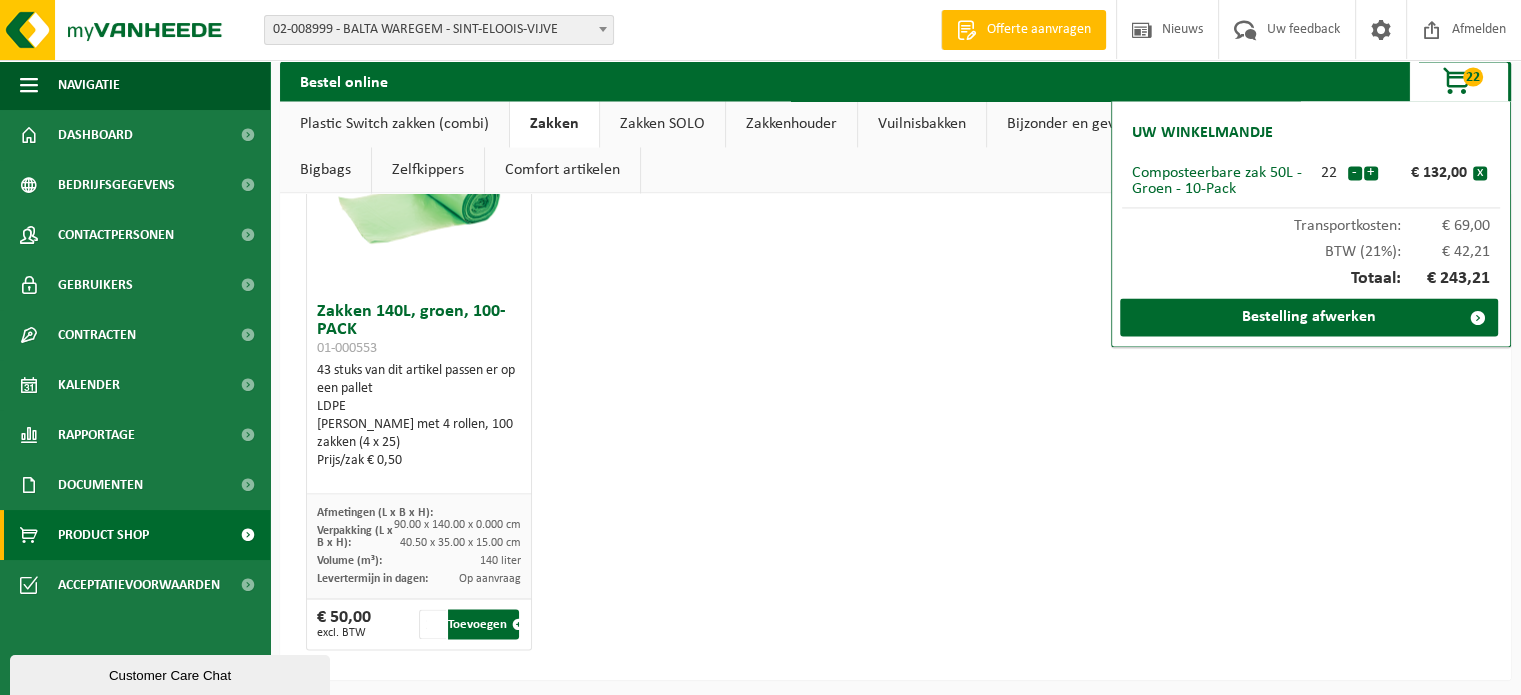 click on "Zakken  60L, transparant, 200-PACK 01-000430      56 stuks van dit artikel [PERSON_NAME] op een pallet     LDPE     Karton van 8 rollen, 200 zakken (8 x 25).     Prijs/zak € 0,28            Afmetingen (L x B x H):   60.00 x 90.00 x 0.000 cm       Verpakking (L x B x H):   37.50 x 0.00 x 16.00 cm       Volume (m³):   60 liter       Levertermijn in dagen:   3            € 56,00  excl. BTW         1    Toevoegen                       Zakken 110L, transparant, 200-PACK 01-000547      52 stuks van dit artikel [PERSON_NAME] op een pallet     LDPE     Karton van 8 rollen, 200 zakken (8 x 25)     Prijs/zak € 0,38            Afmetingen (L x B x H):   70.00 x 110.00 x 0.000 cm       Verpakking (L x B x H):   42.50 x 0.00 x 15.50 cm       Volume (m³):   110 liter       Levertermijn in dagen:   Op aanvraag            € 76,00  excl. BTW         1    Toevoegen                       Zakken 140L, transparant, 100-PACK 01-000552      60 stuks van dit artikel [PERSON_NAME] op een pallet     LDPE" at bounding box center [895, -1074] 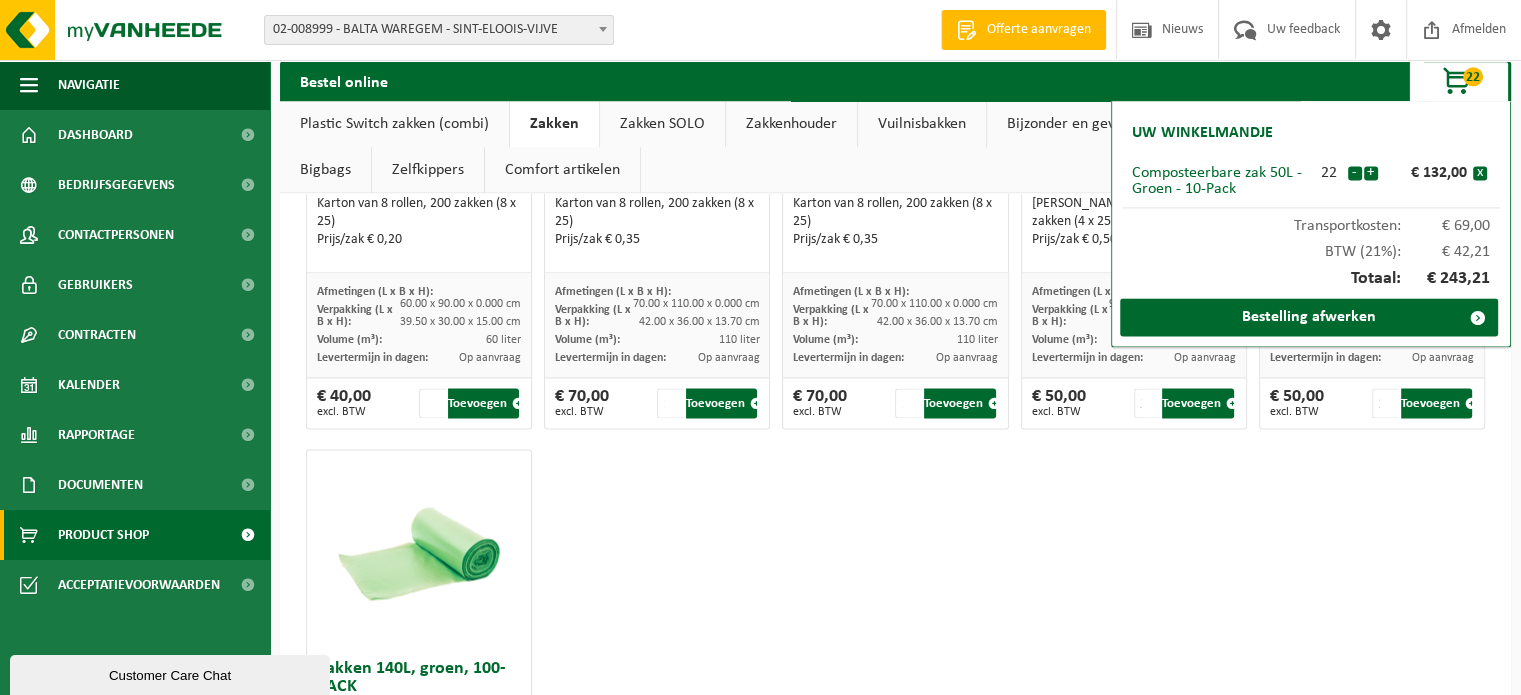 scroll, scrollTop: 3000, scrollLeft: 0, axis: vertical 